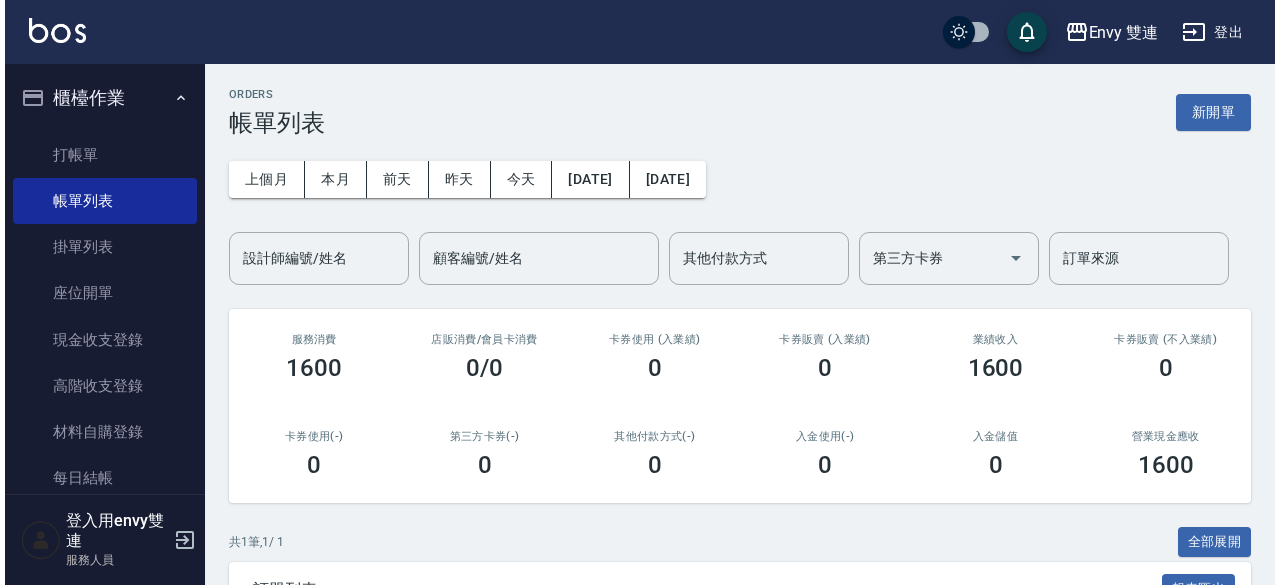 scroll, scrollTop: 0, scrollLeft: 0, axis: both 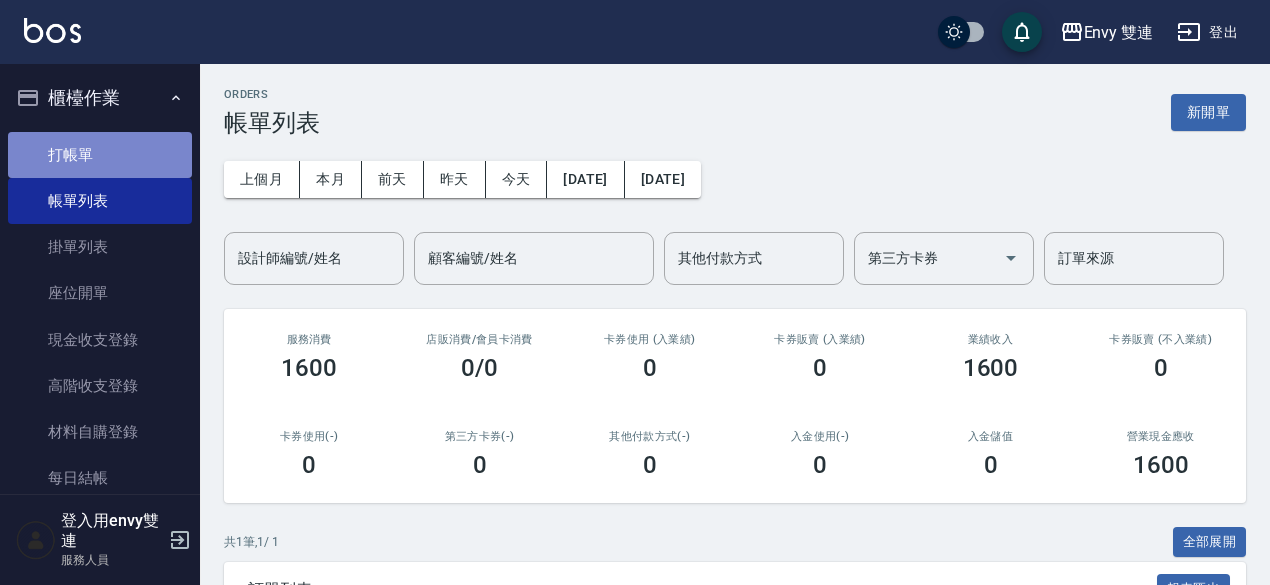 click on "打帳單" at bounding box center (100, 155) 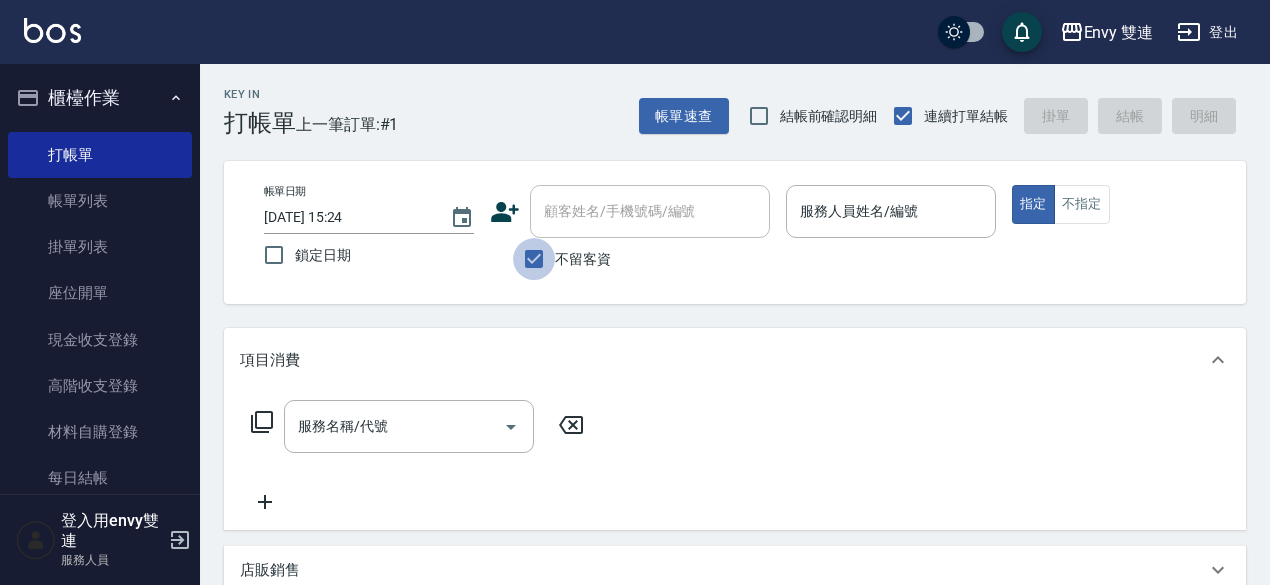click on "不留客資" at bounding box center (534, 259) 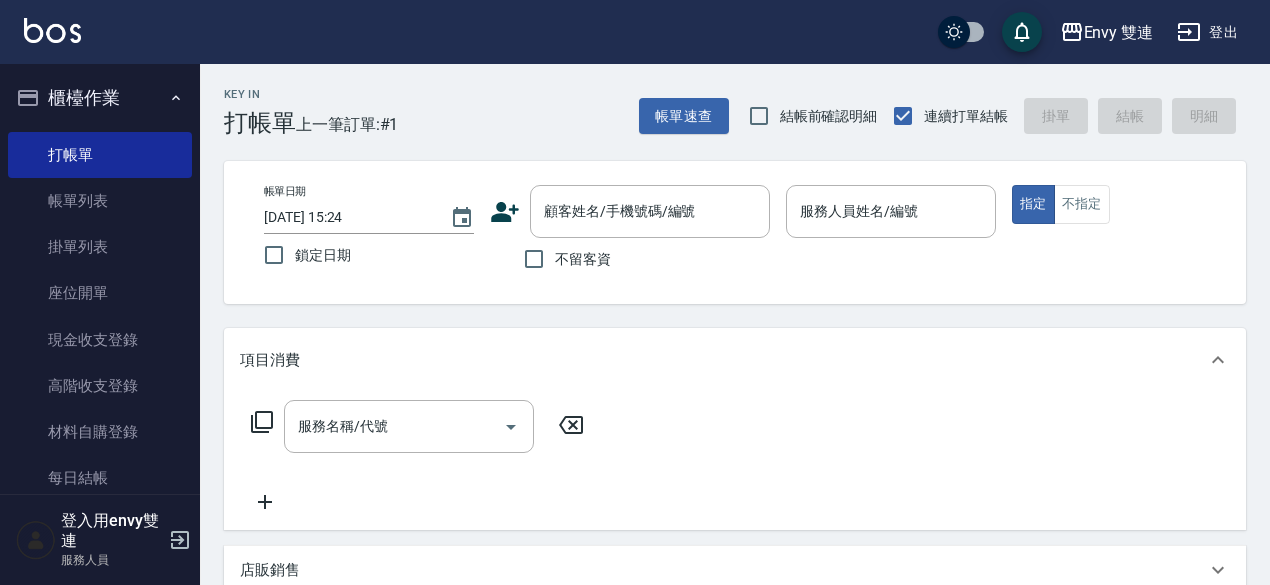 click on "帳單日期 [DATE] 15:24 鎖定日期 顧客姓名/手機號碼/編號 顧客姓名/手機號碼/編號 不留客資 服務人員姓名/編號 服務人員姓名/編號 指定 不指定" at bounding box center (735, 232) 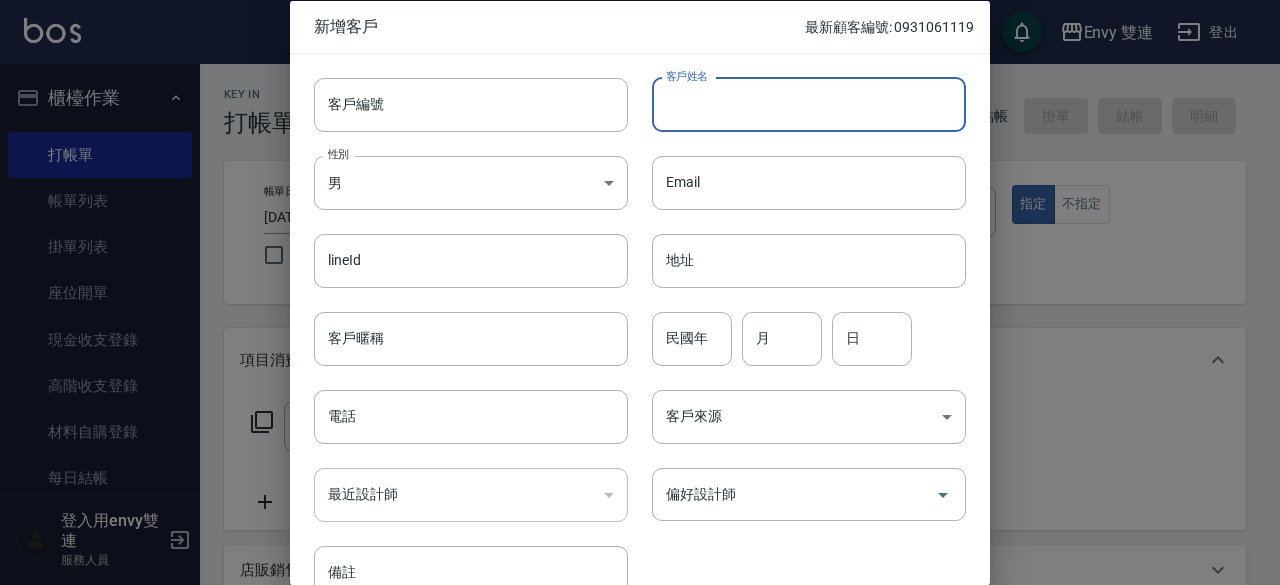 click on "客戶姓名" at bounding box center (809, 104) 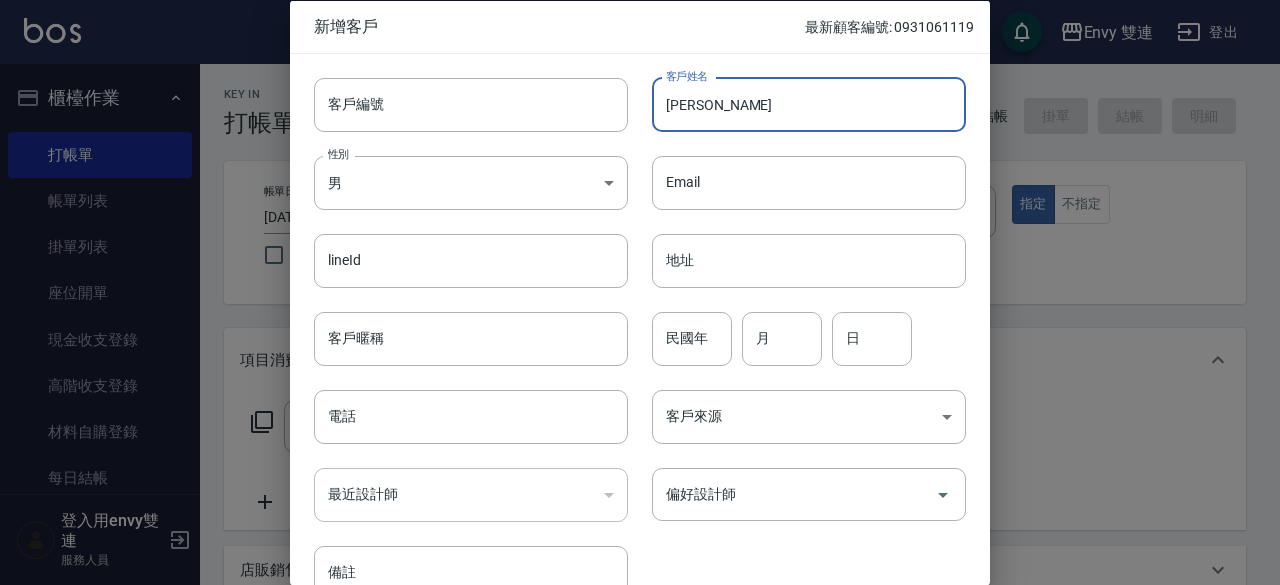 type on "[PERSON_NAME]" 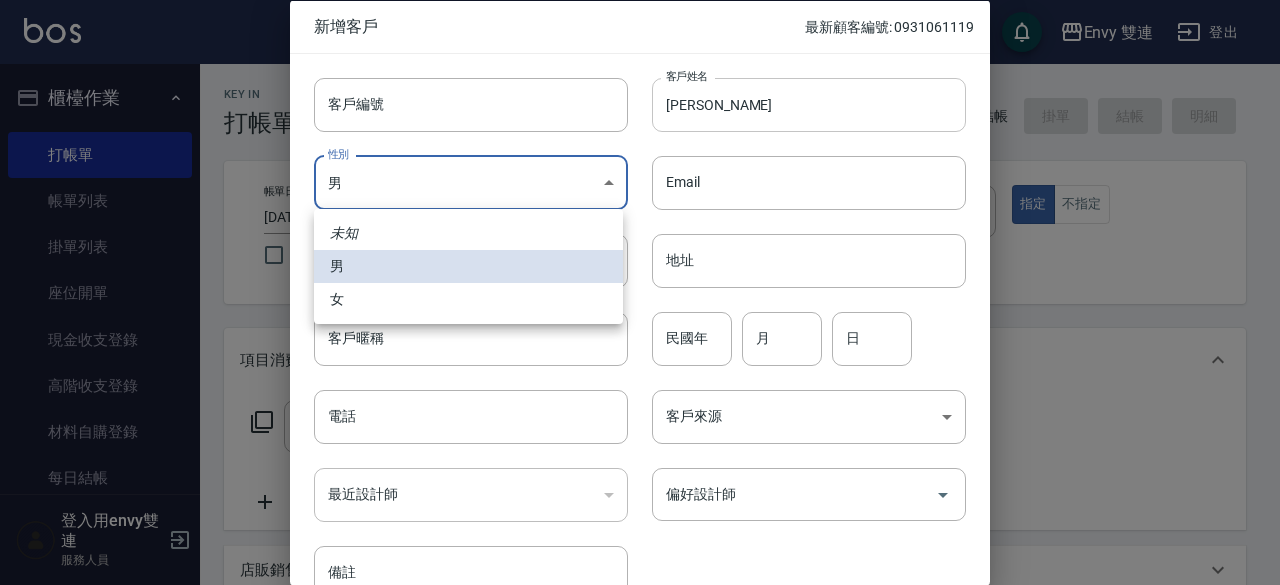 type 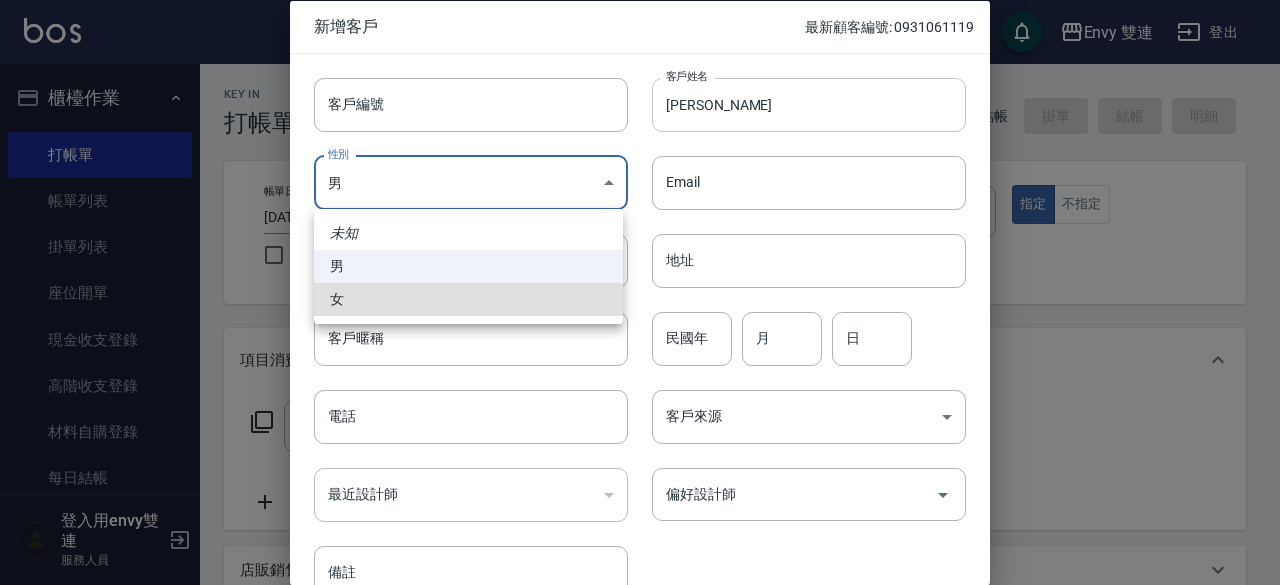 type on "[DEMOGRAPHIC_DATA]" 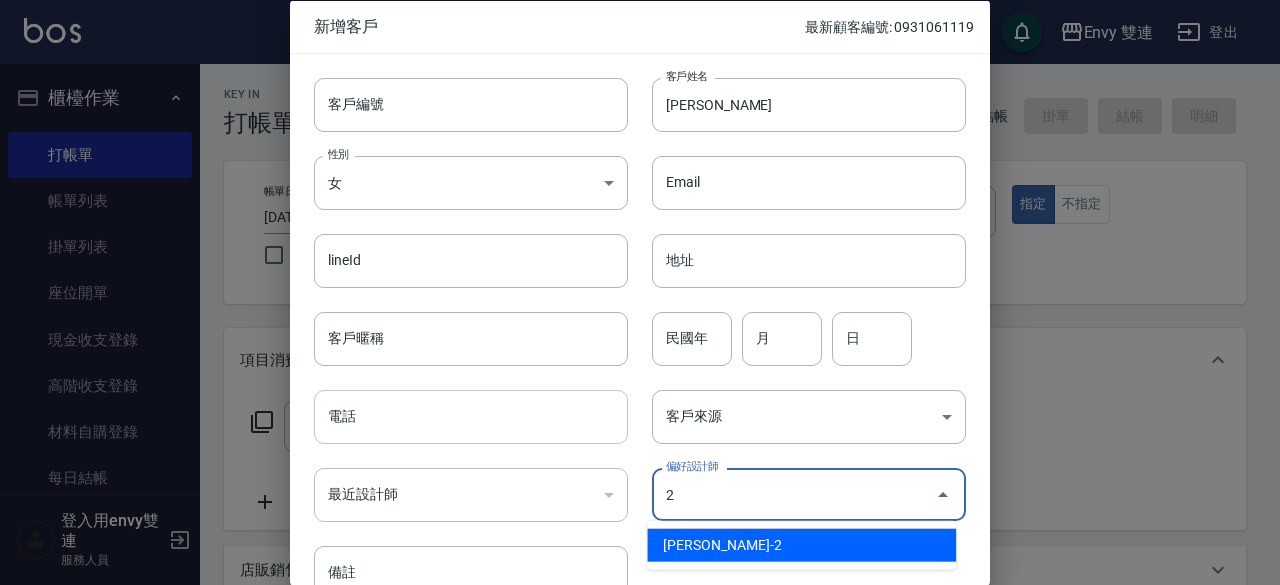 type on "[PERSON_NAME]" 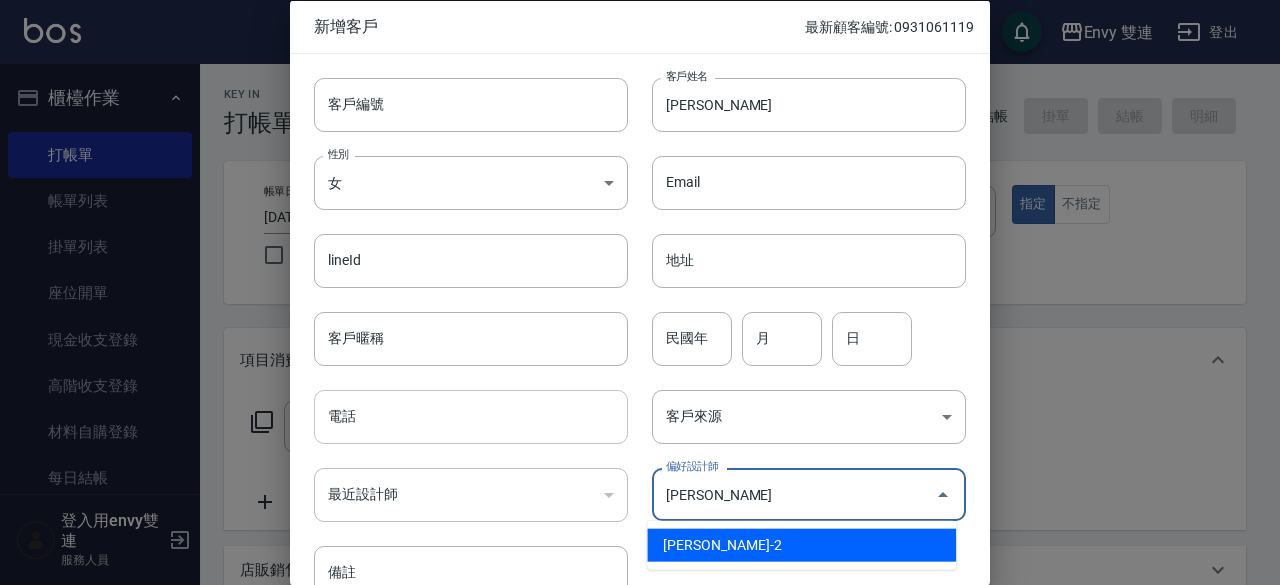 scroll, scrollTop: 14, scrollLeft: 0, axis: vertical 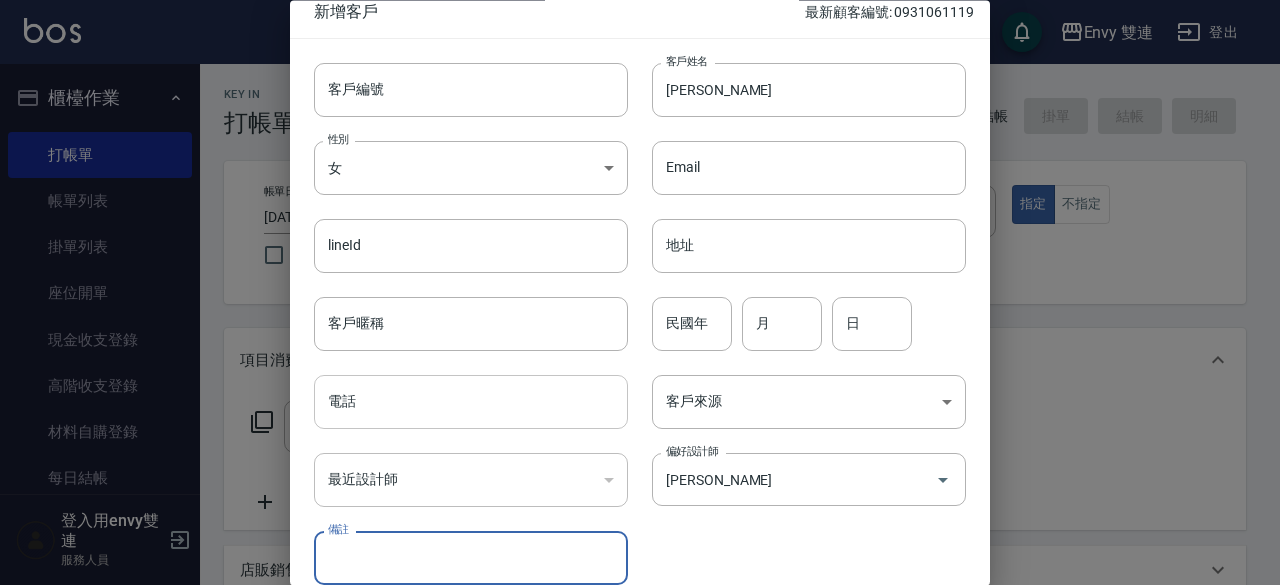 click on "電話" at bounding box center (471, 403) 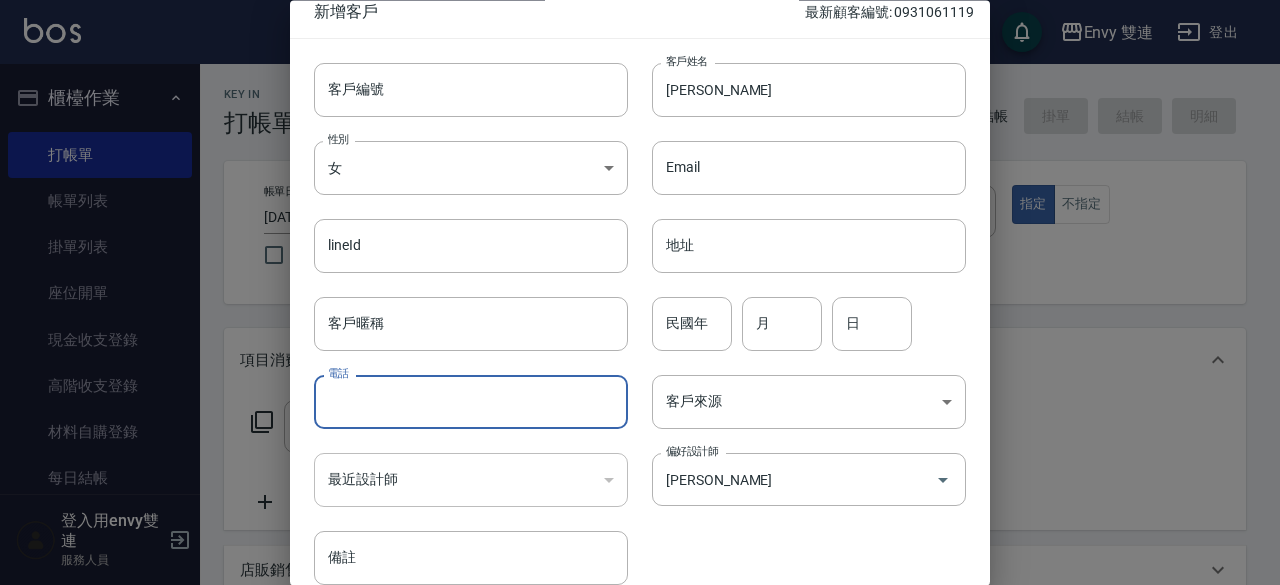 click on "電話" at bounding box center [471, 403] 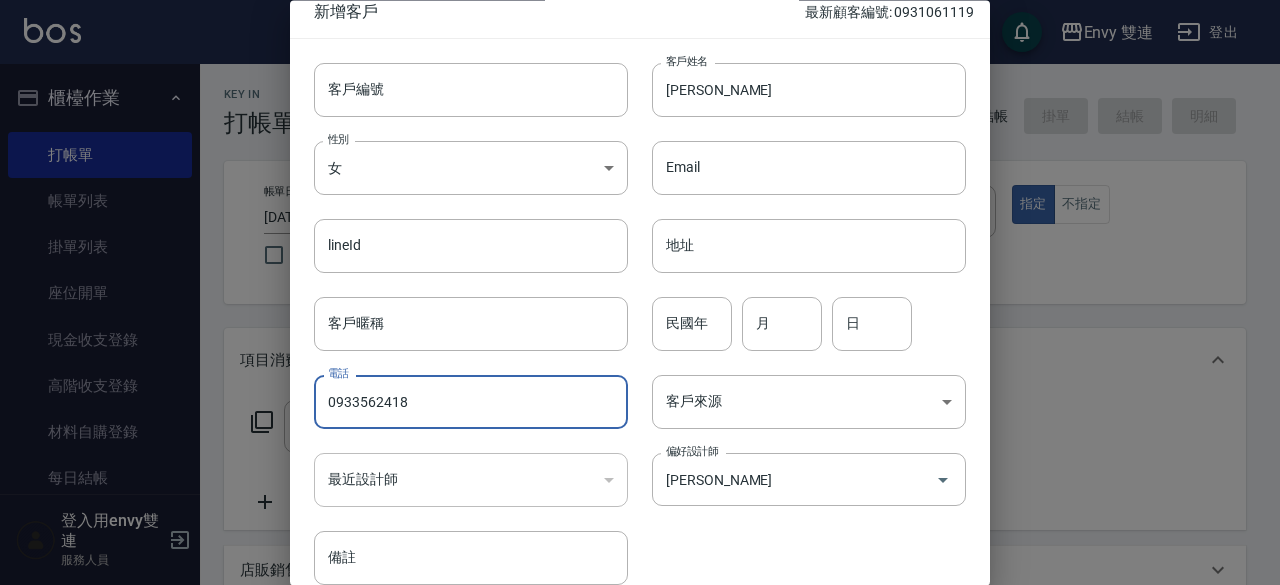type on "0933562418" 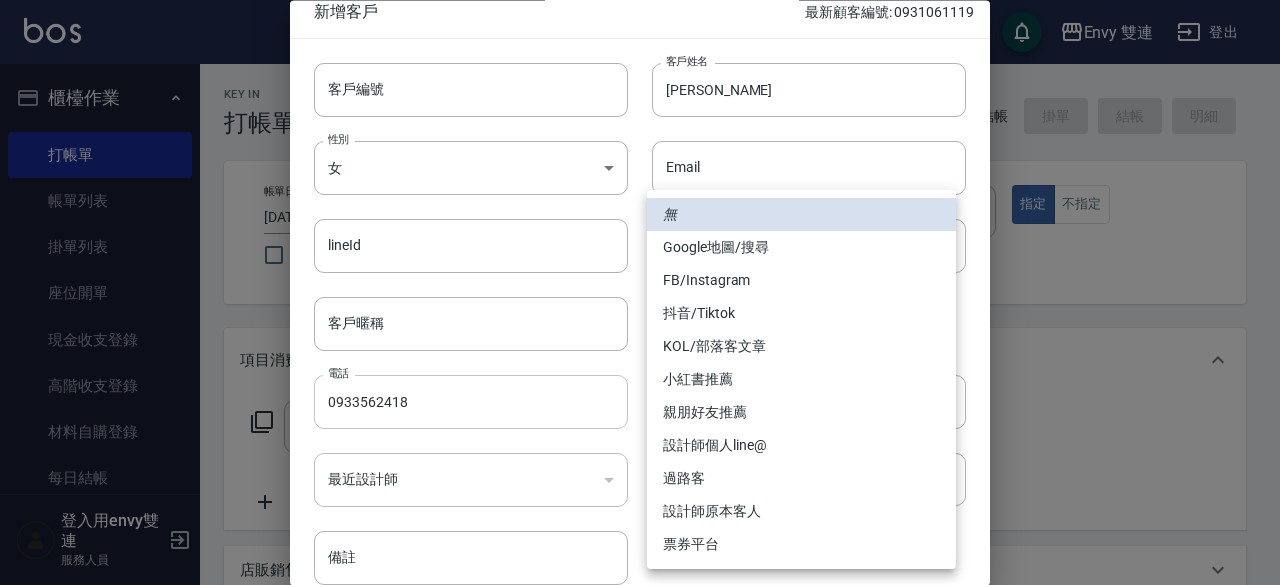 type 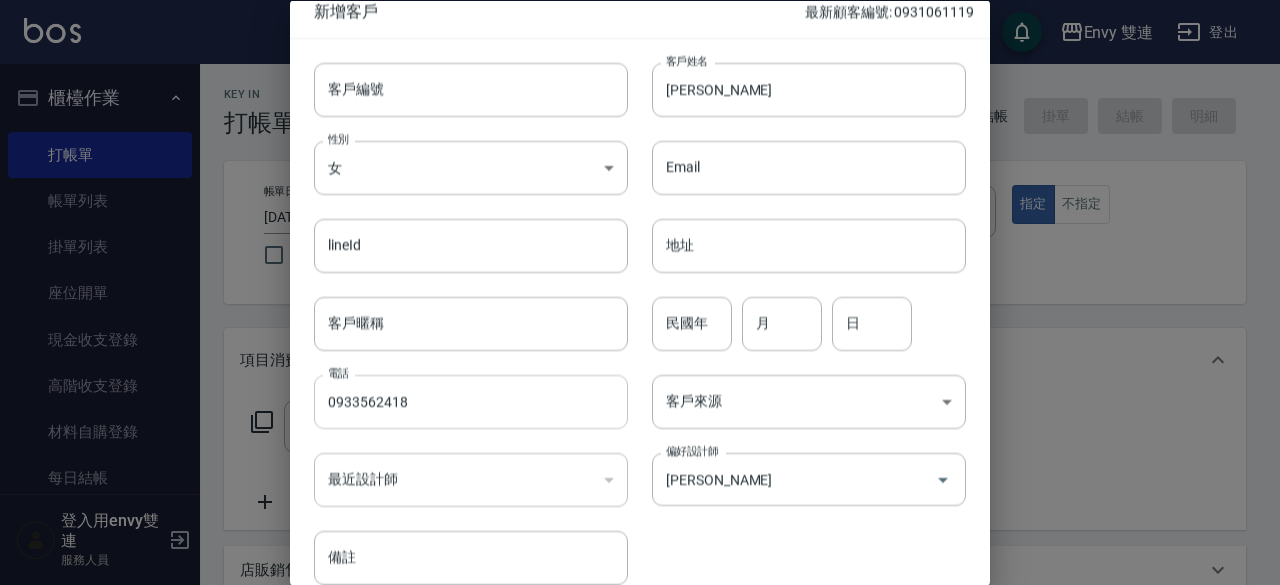 type 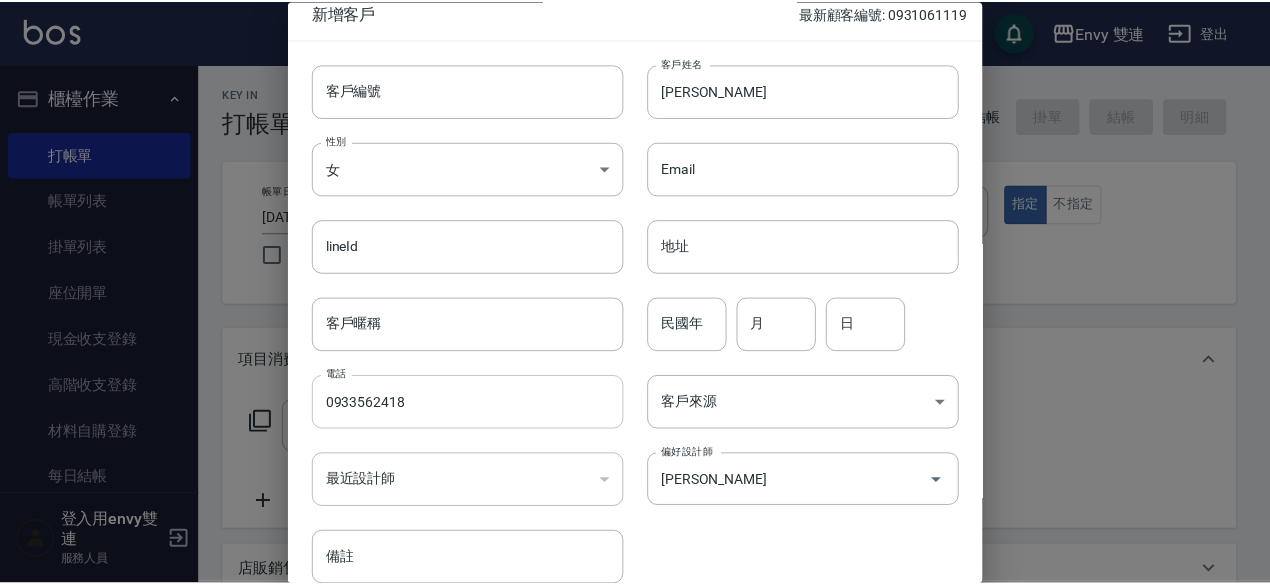 scroll, scrollTop: 107, scrollLeft: 0, axis: vertical 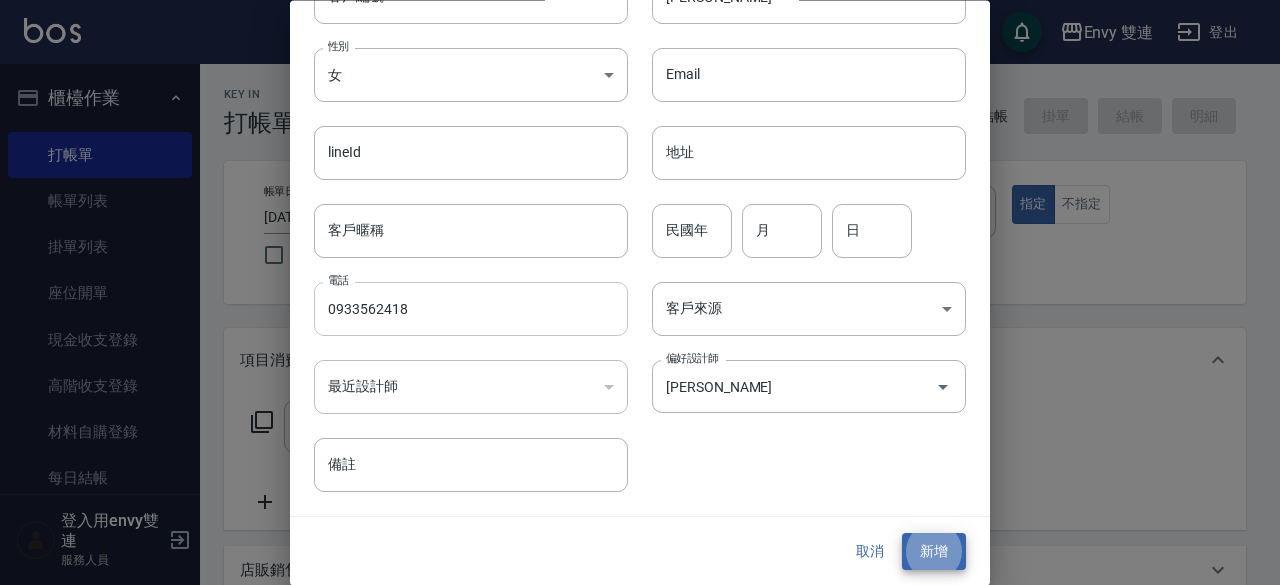 click on "新增" at bounding box center (934, 552) 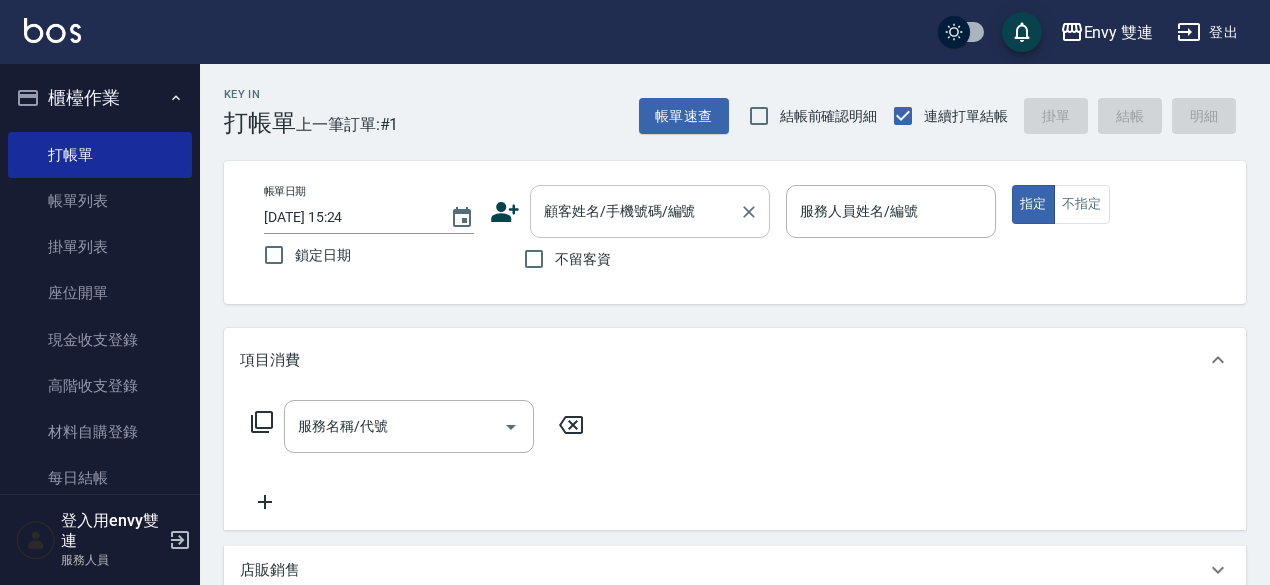 click on "顧客姓名/手機號碼/編號" at bounding box center (635, 211) 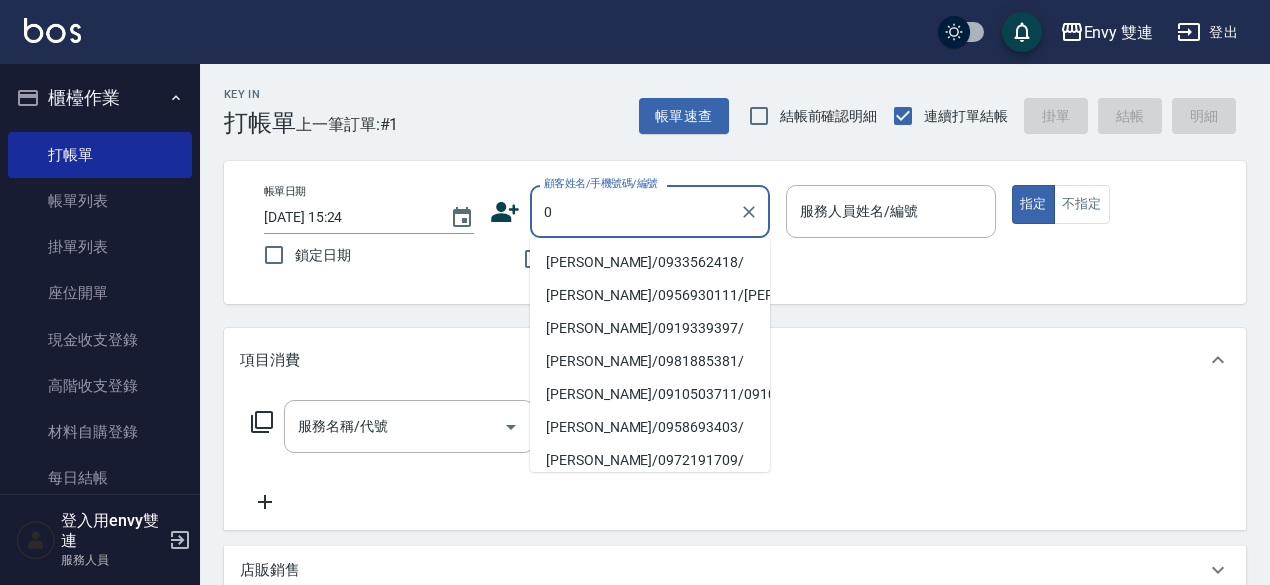 type on "[PERSON_NAME]/0933562418/" 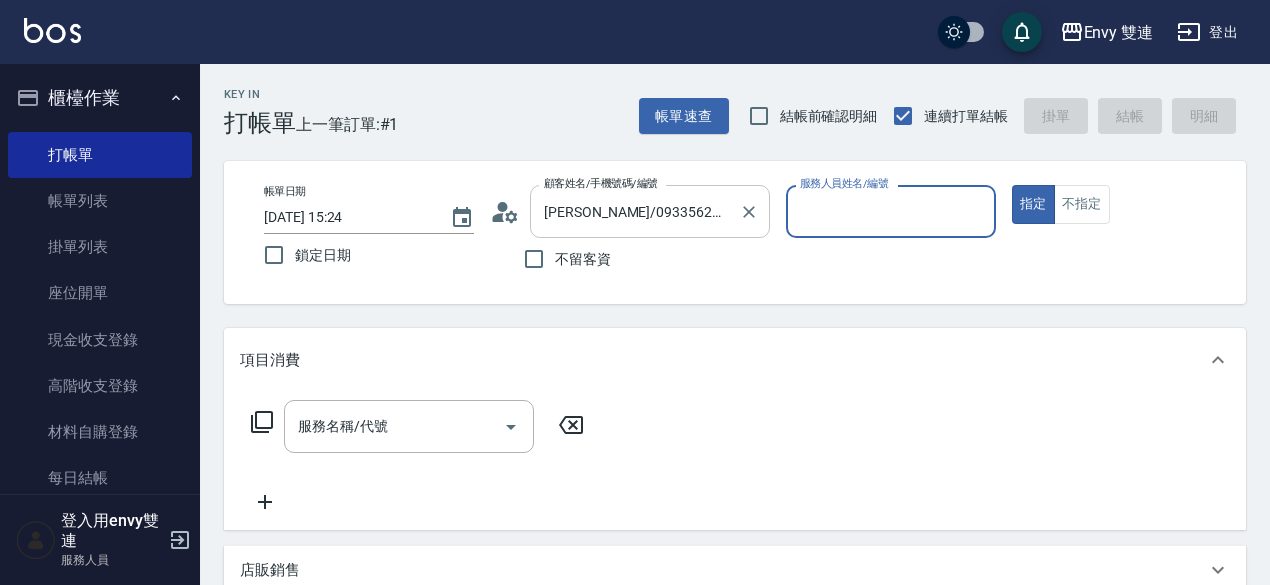 type on "Ina-2" 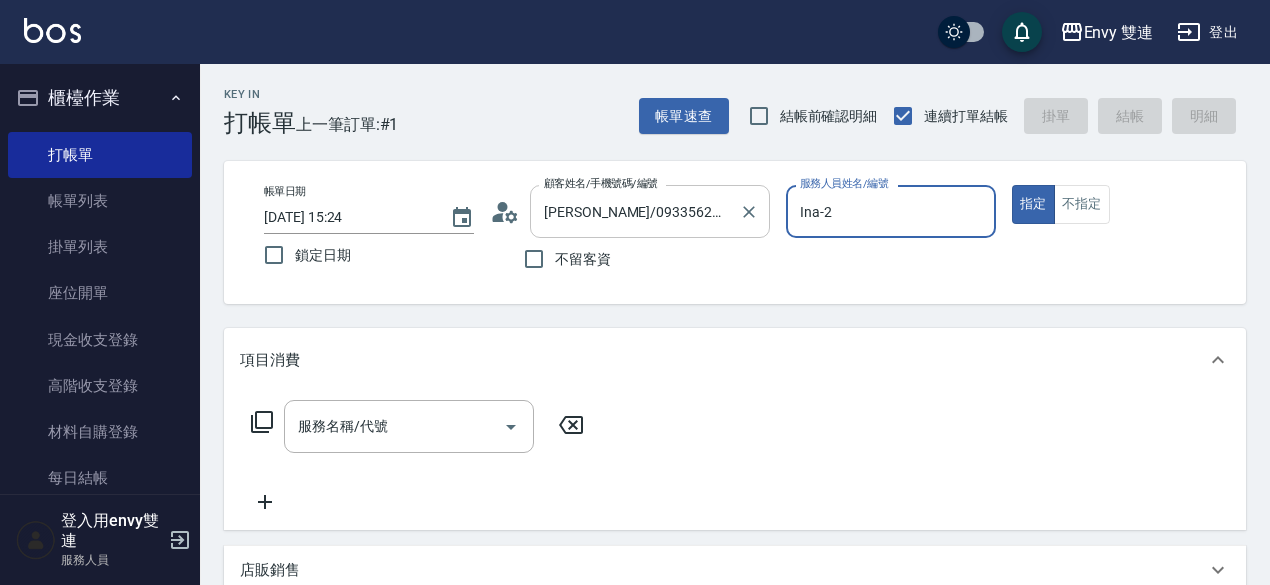 click on "指定" at bounding box center [1033, 204] 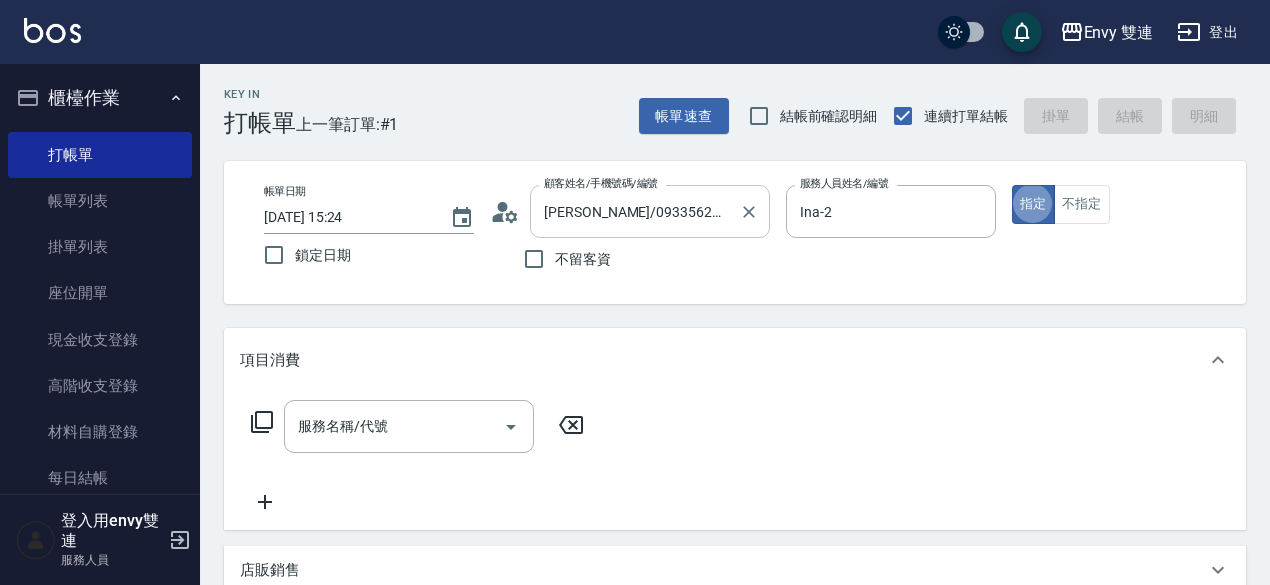 type on "true" 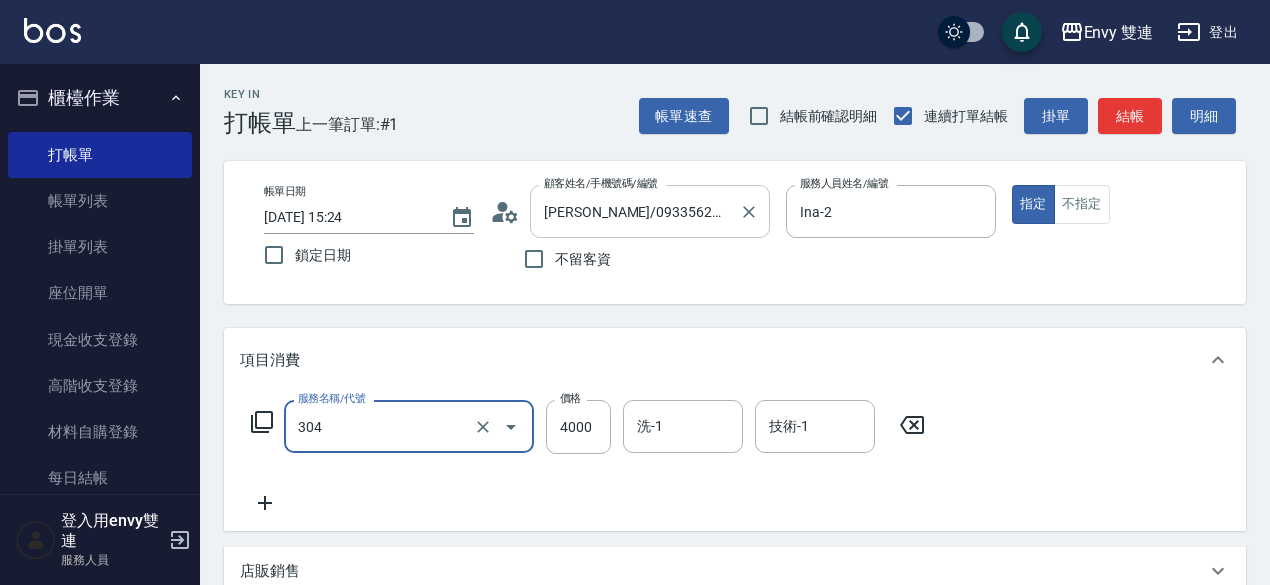type on "縮毛矯正 (304)" 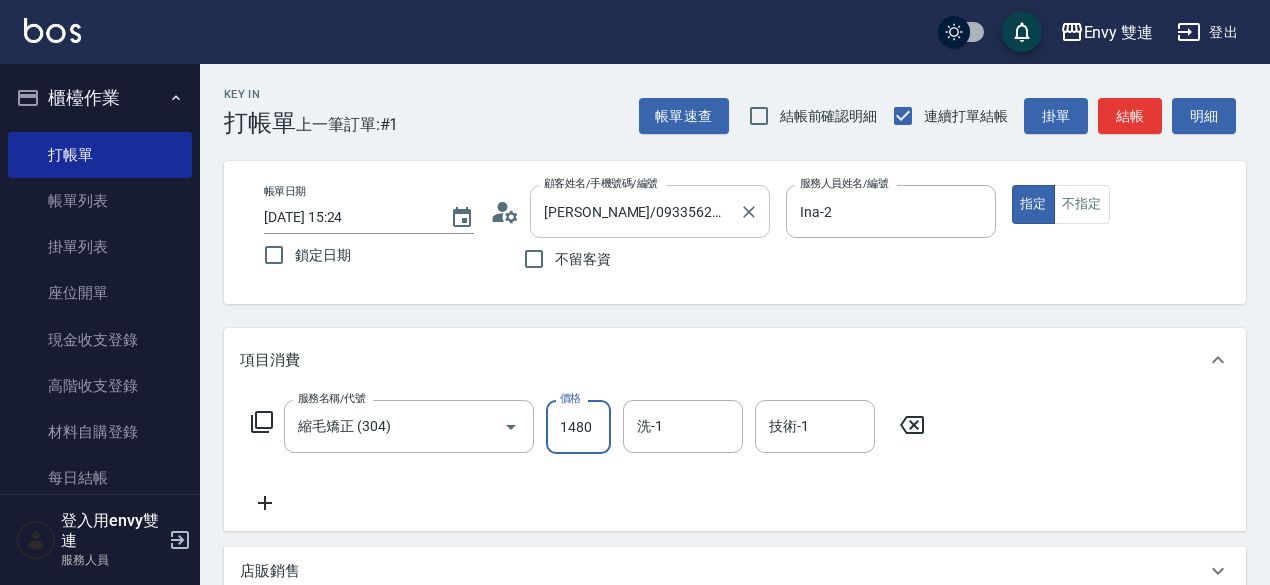 type on "1480" 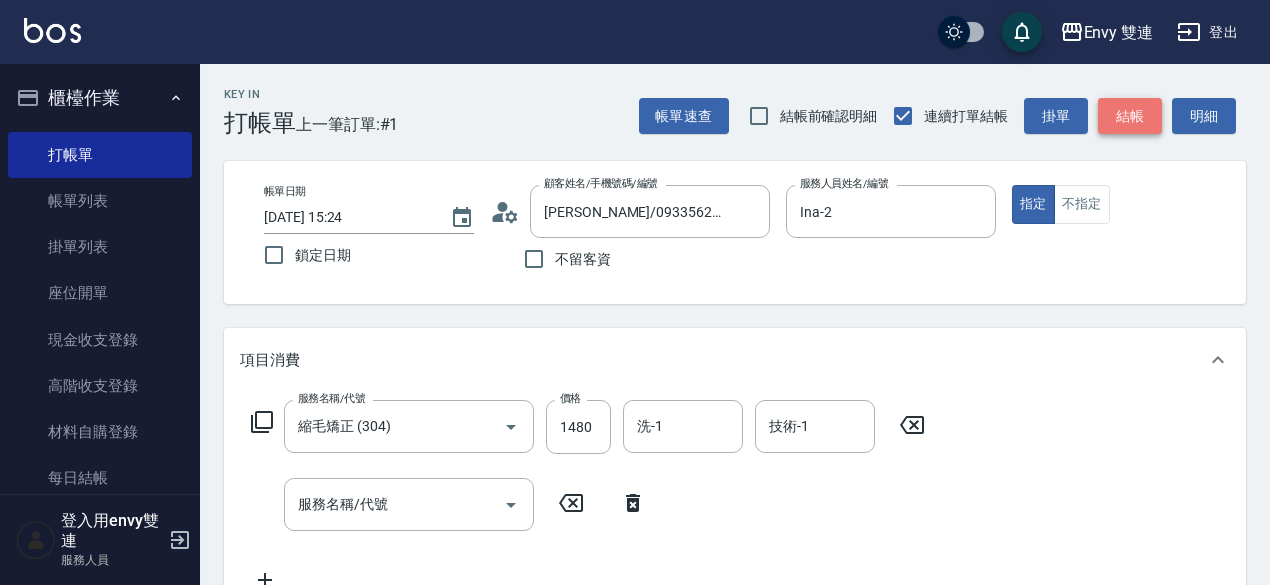 click on "結帳" at bounding box center (1130, 116) 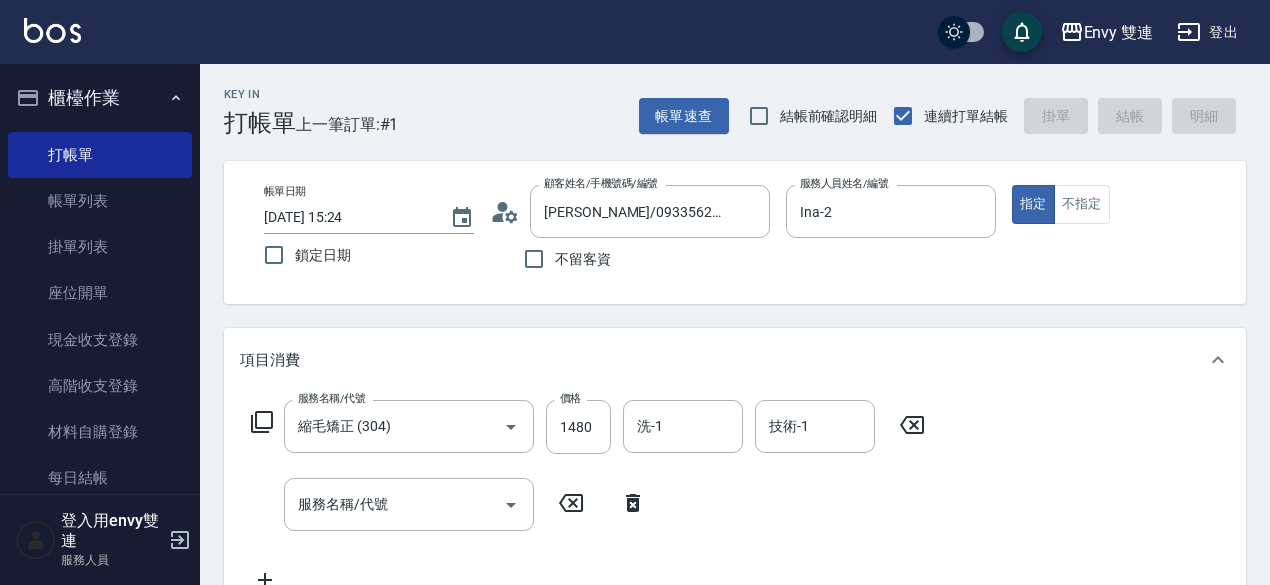 type on "[DATE] 15:25" 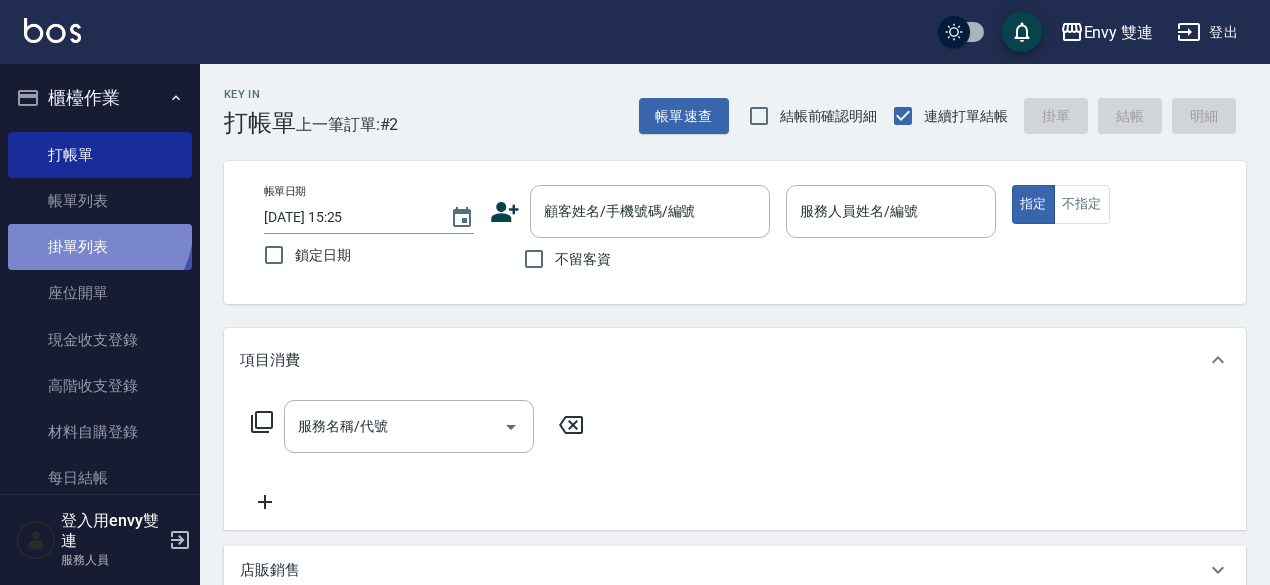 click on "掛單列表" at bounding box center [100, 247] 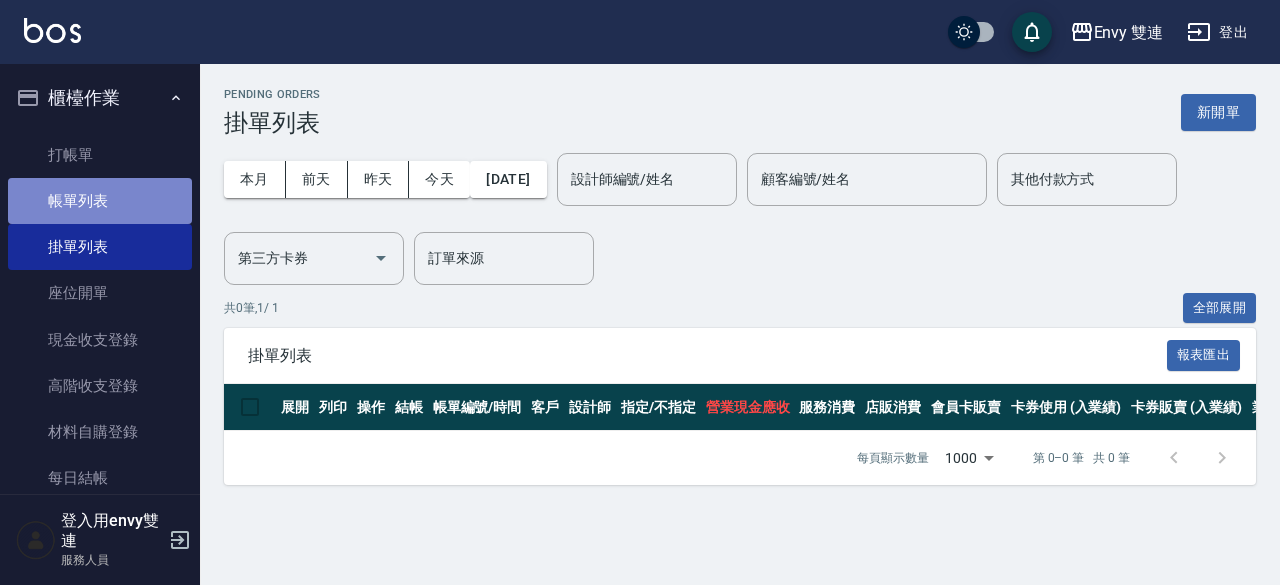 click on "帳單列表" at bounding box center (100, 201) 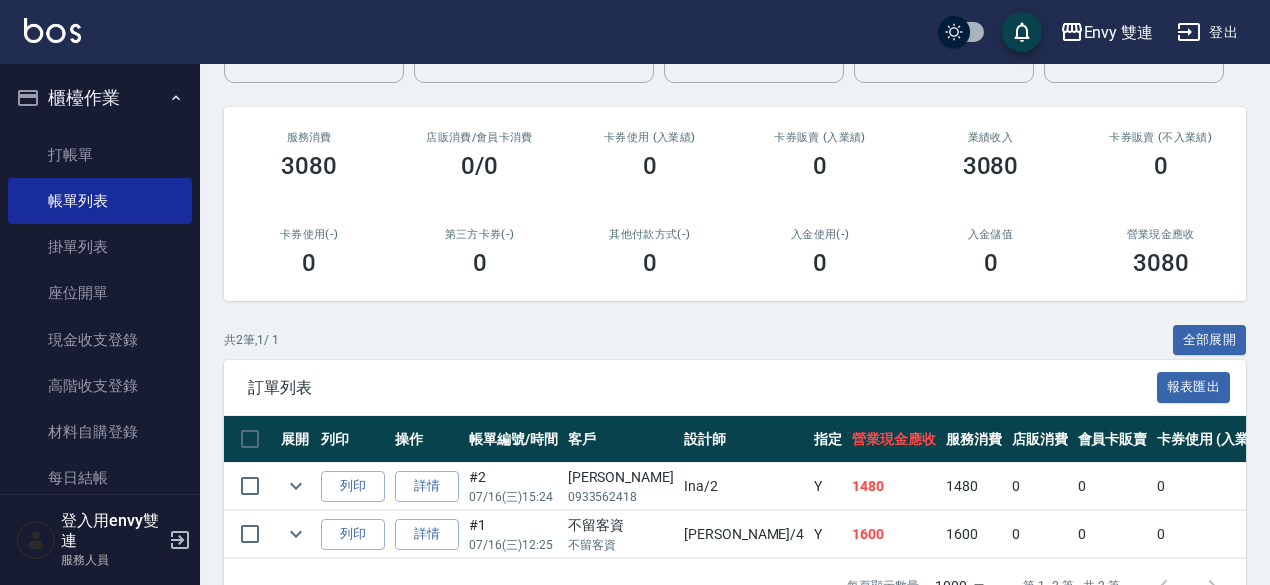 scroll, scrollTop: 175, scrollLeft: 0, axis: vertical 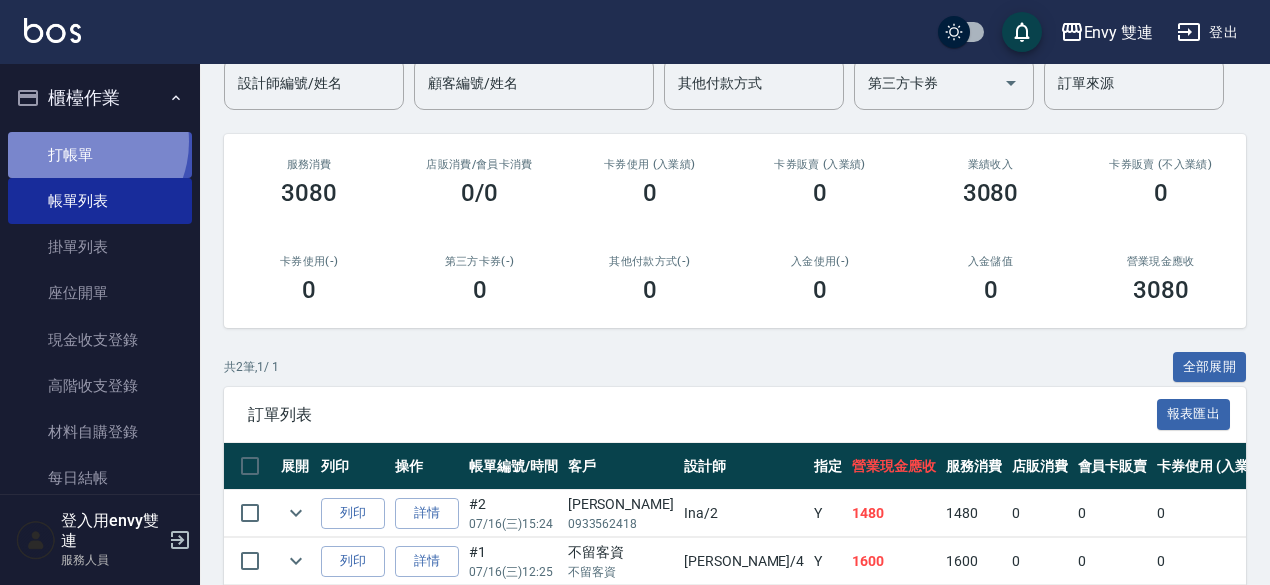 click on "打帳單" at bounding box center (100, 155) 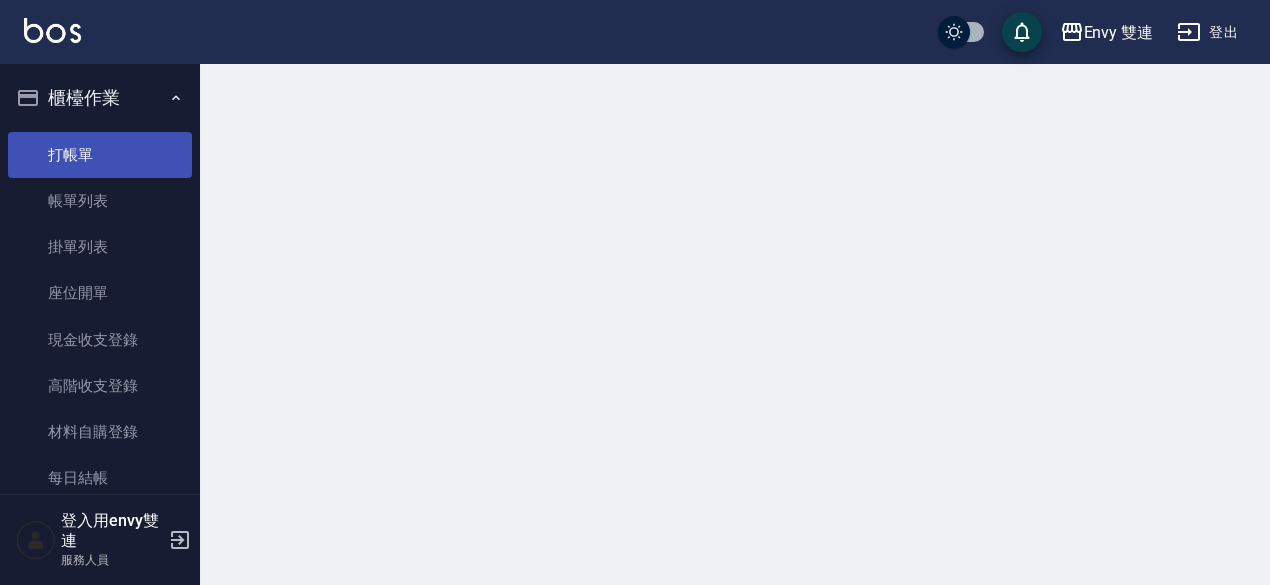 scroll, scrollTop: 0, scrollLeft: 0, axis: both 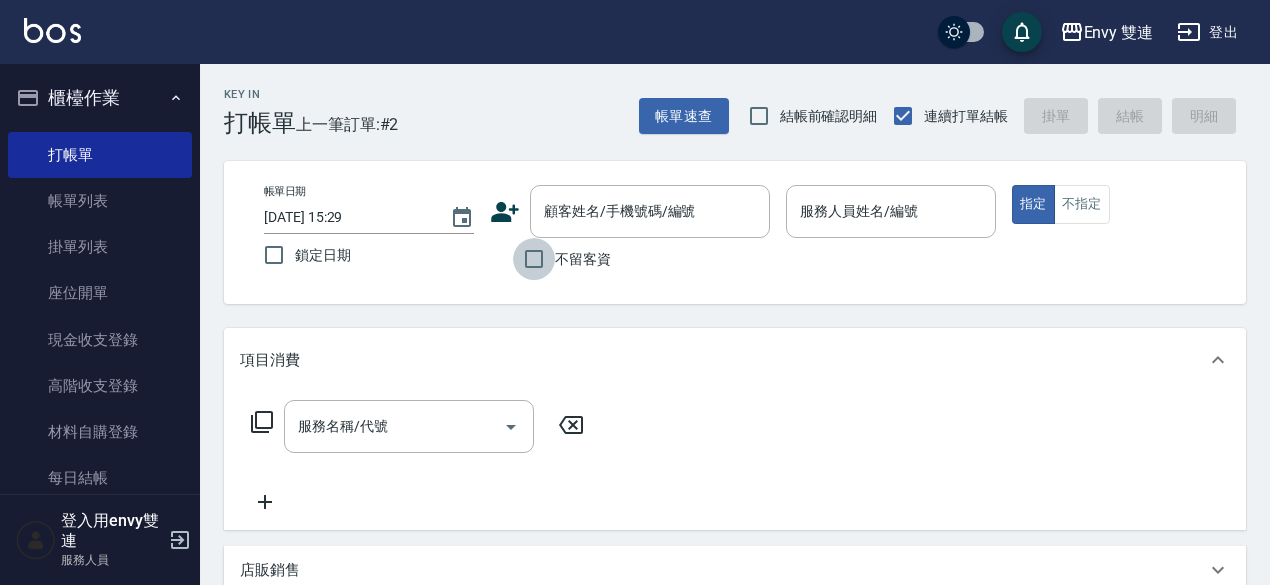 click on "不留客資" at bounding box center [534, 259] 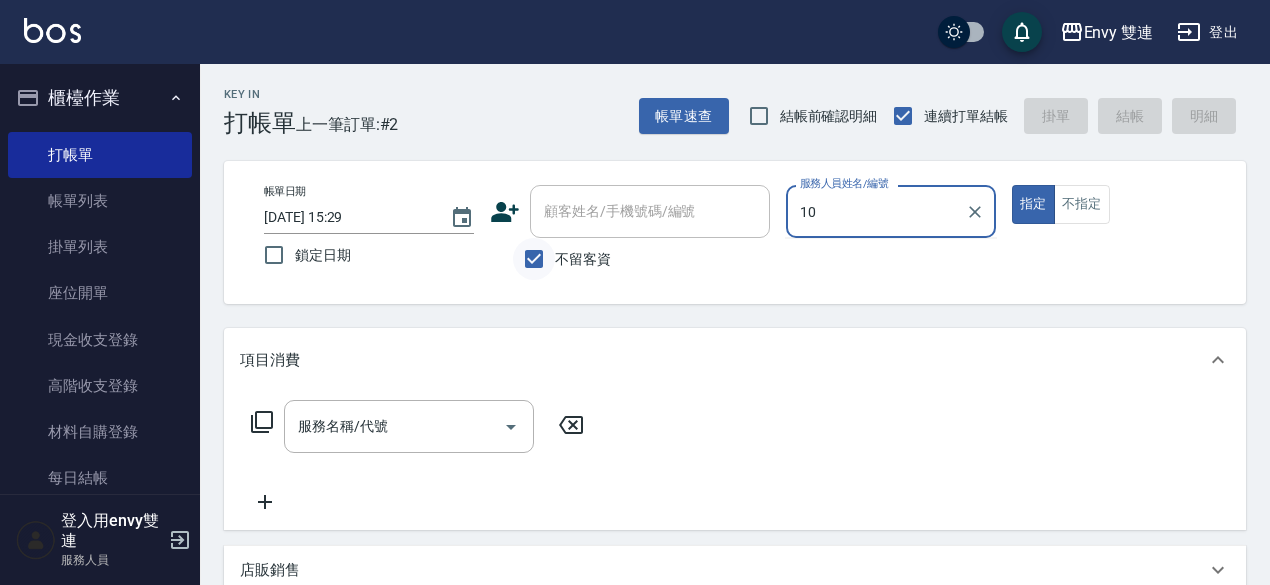 type on "1" 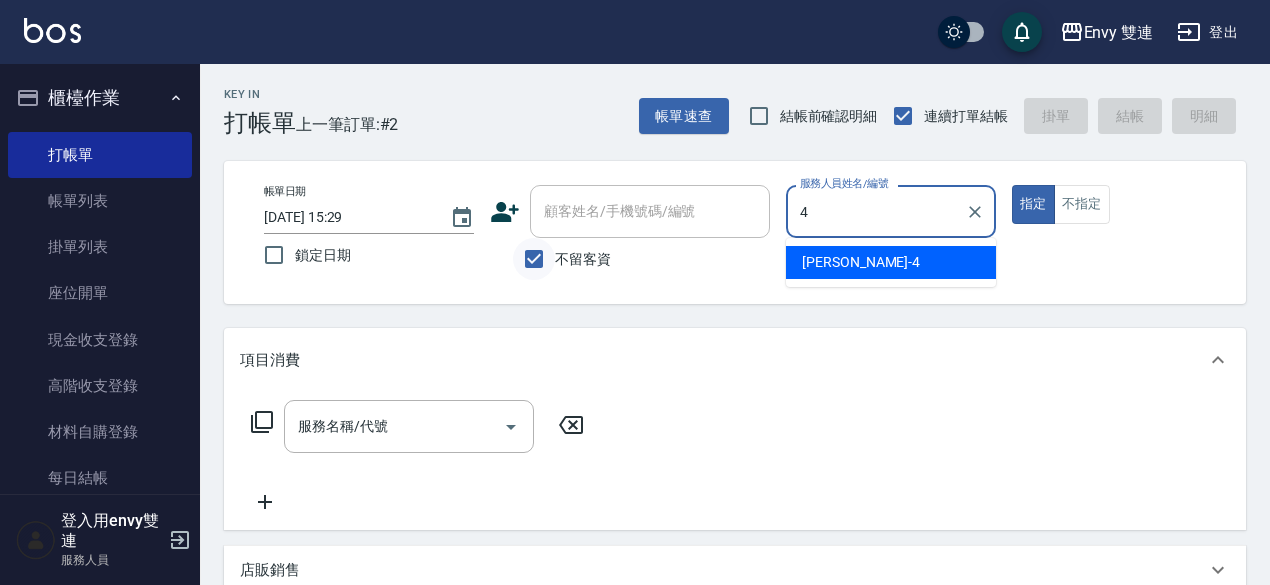 type on "[PERSON_NAME]-4" 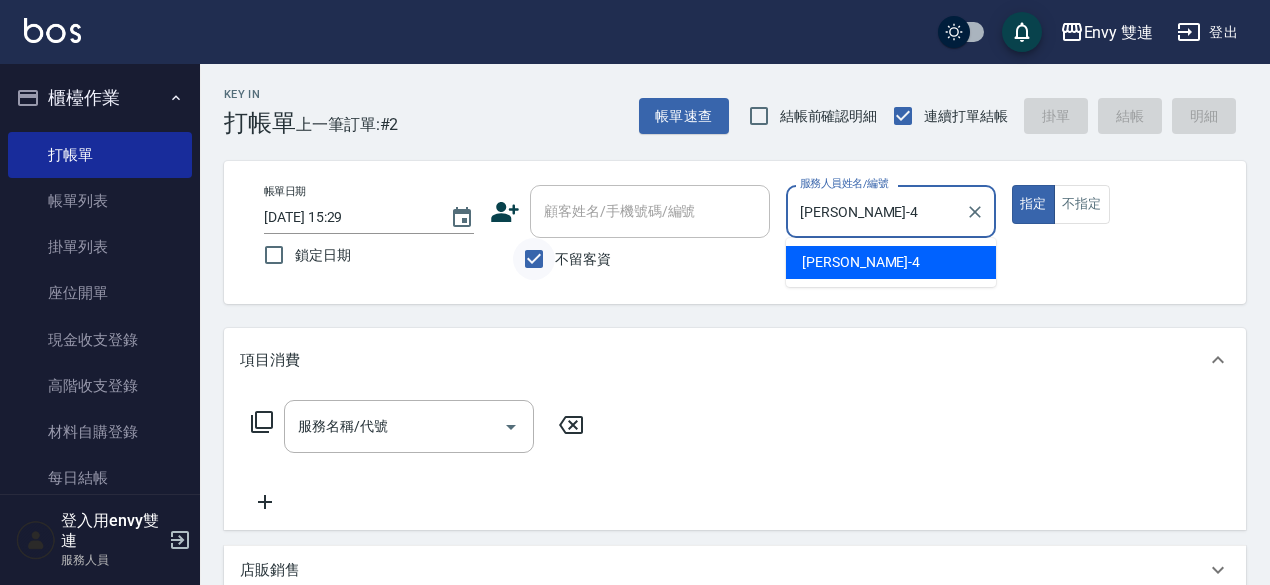 type on "true" 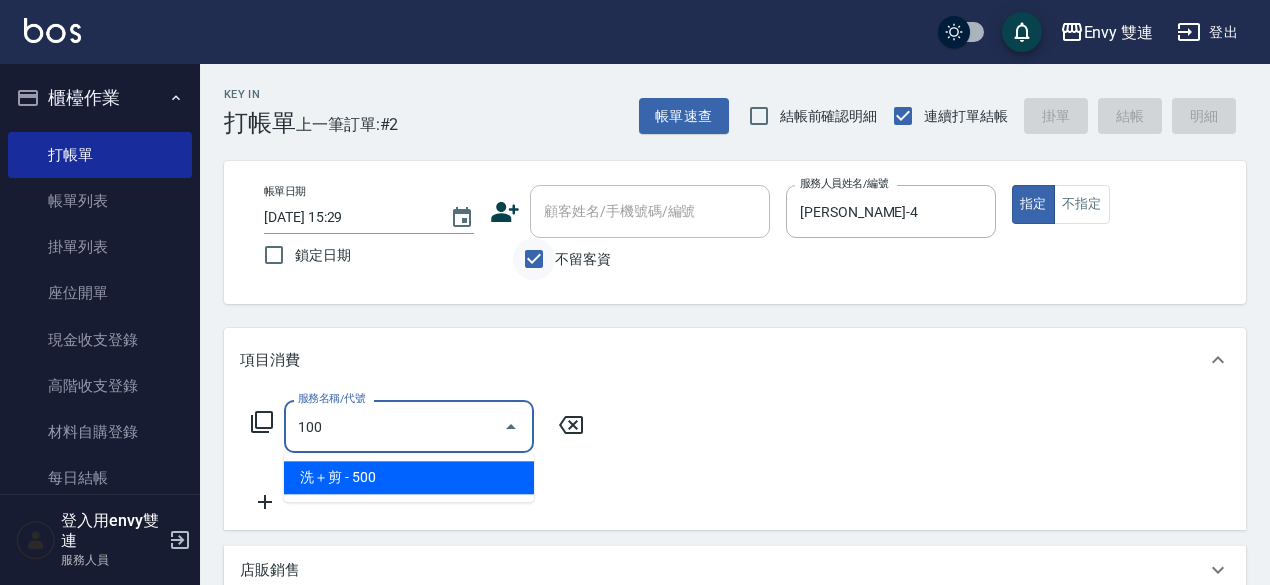type on "洗＋剪(100)" 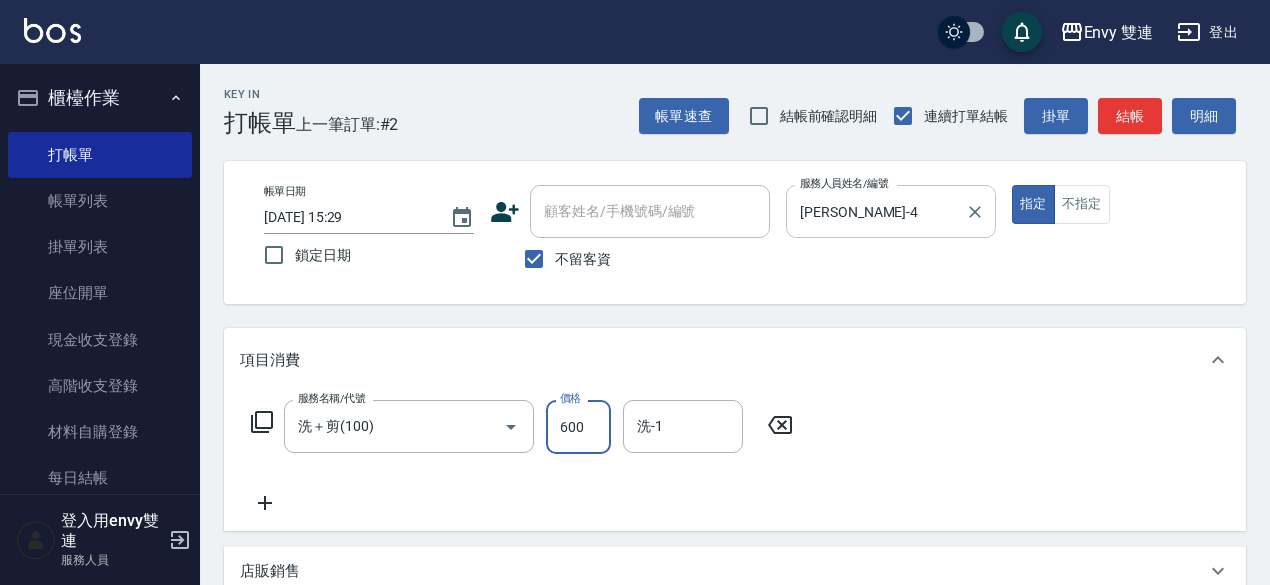 type on "600" 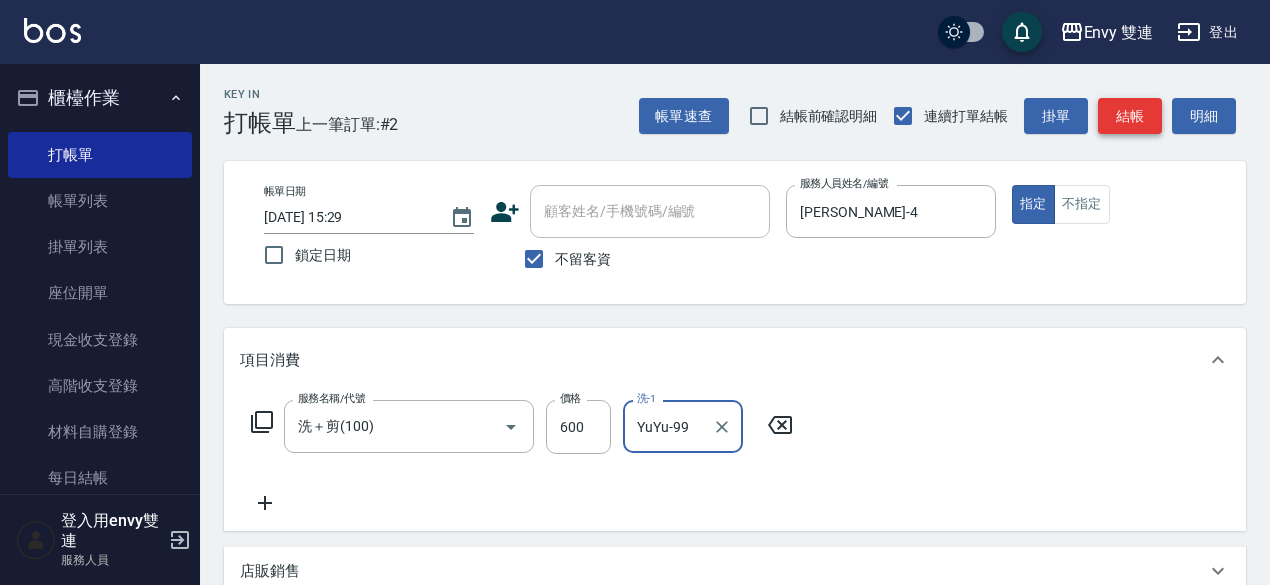 type on "YuYu-99" 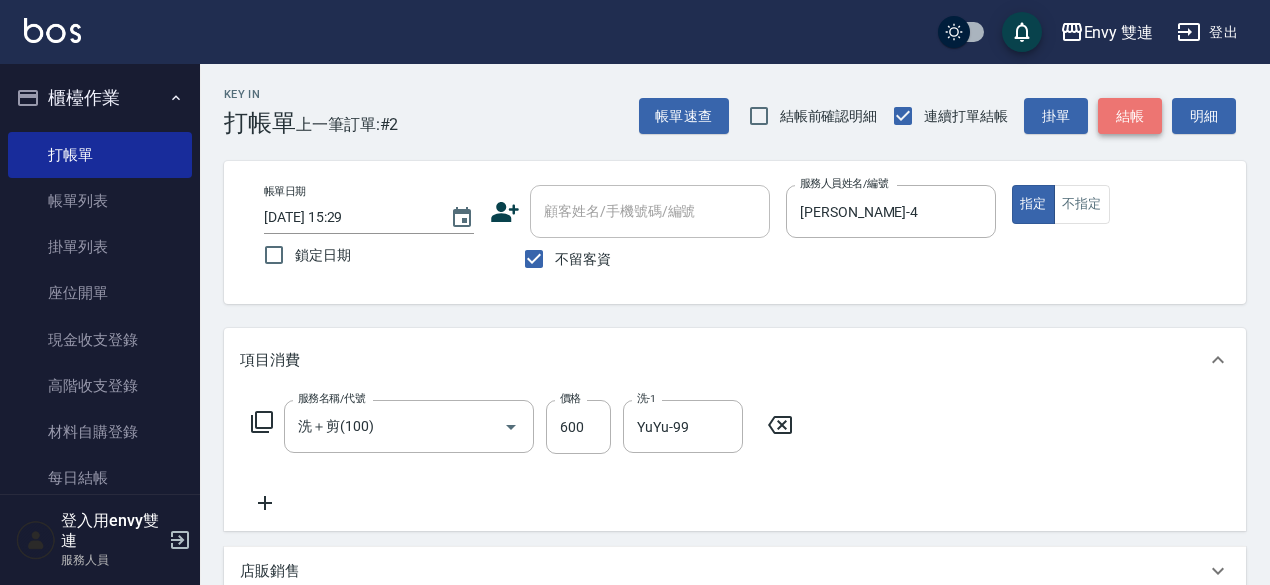 click on "結帳" at bounding box center (1130, 116) 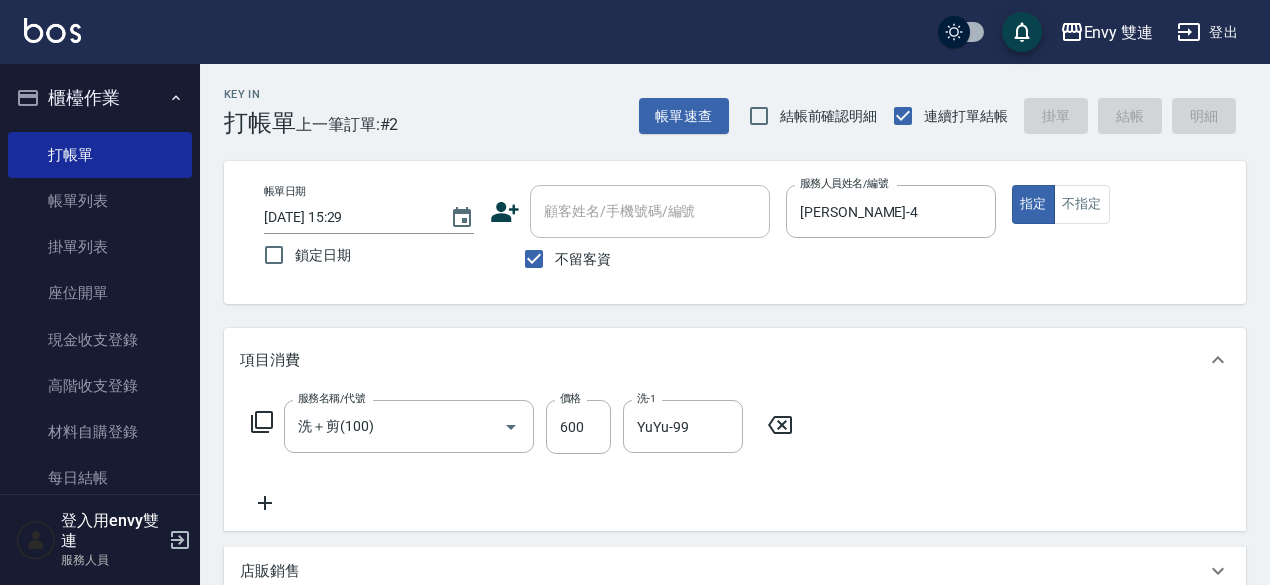type 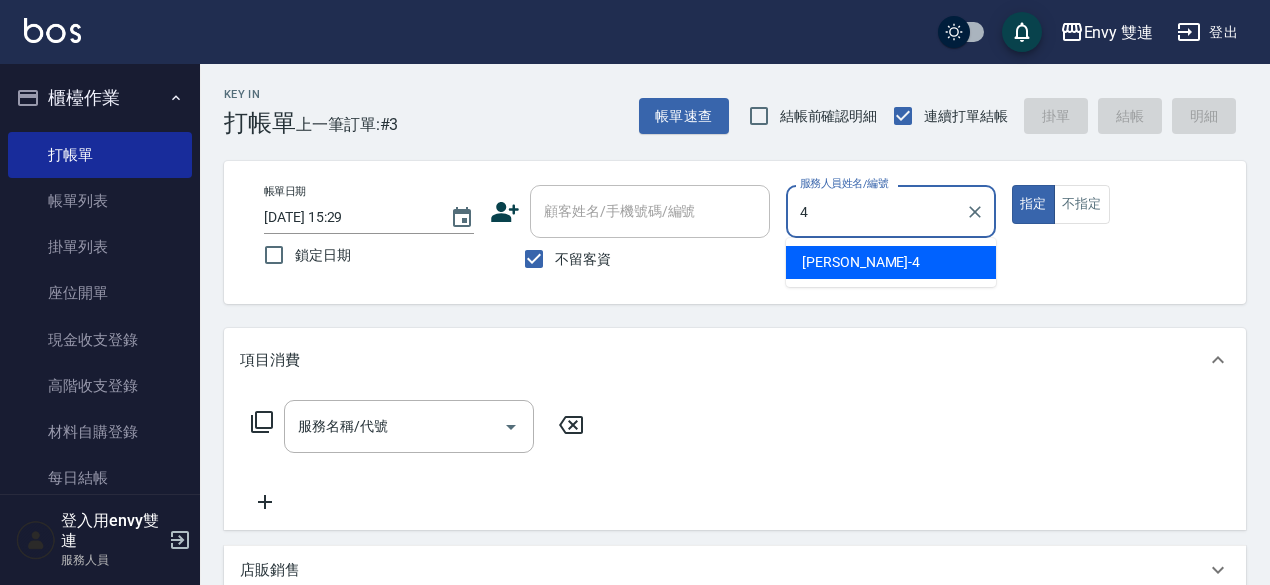 type on "[PERSON_NAME]-4" 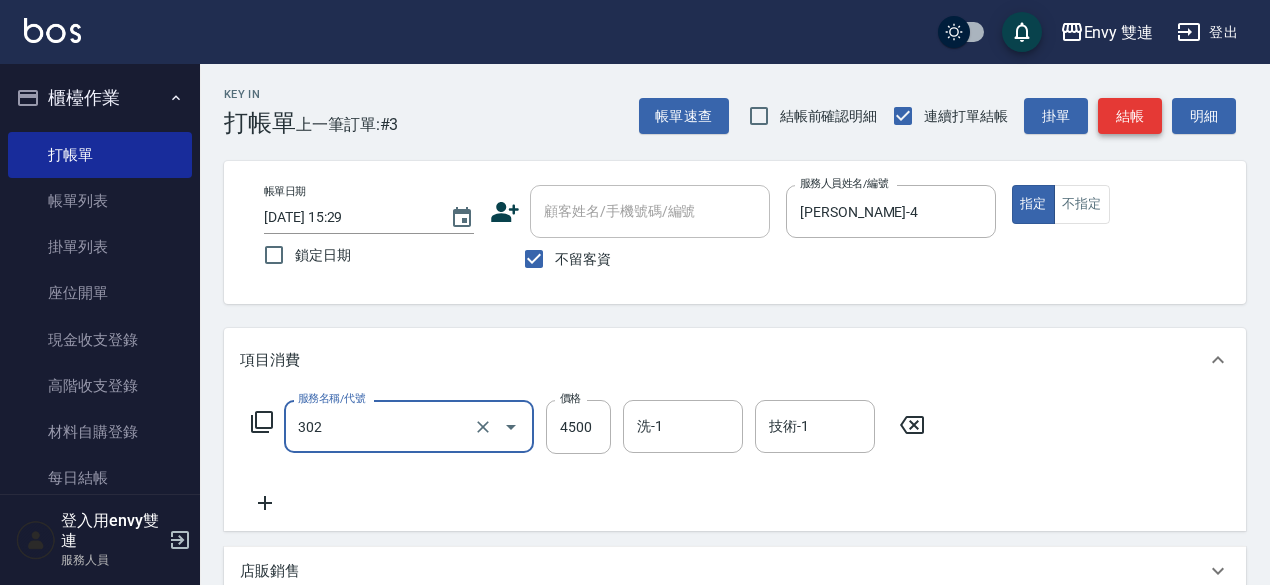 type on "水質感熱塑燙(302)" 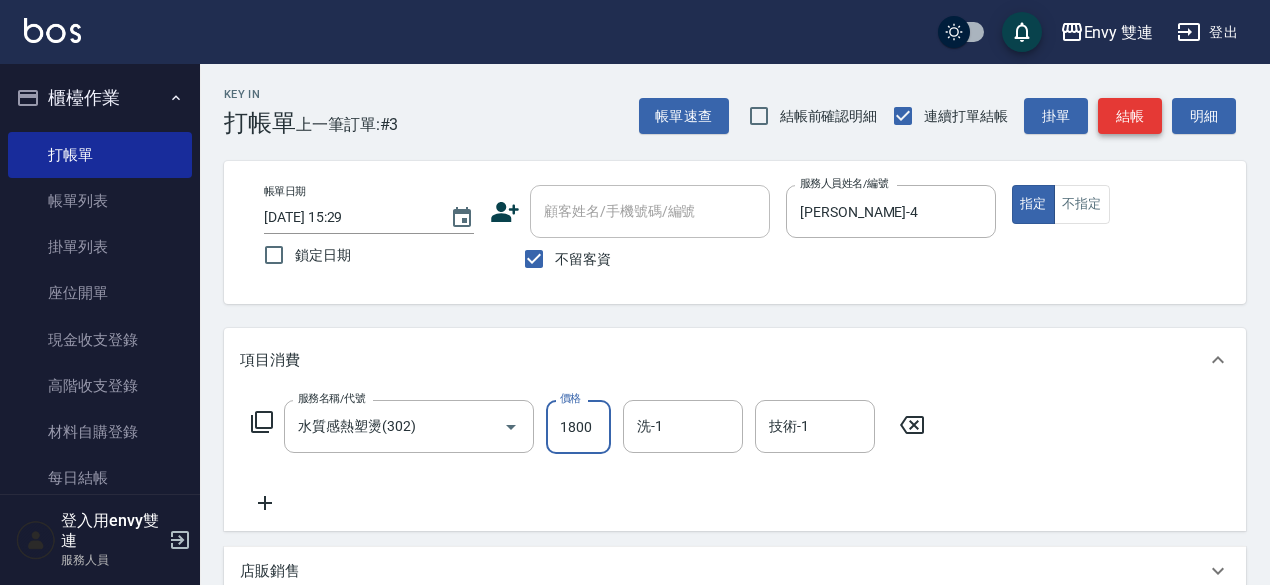 type on "1800" 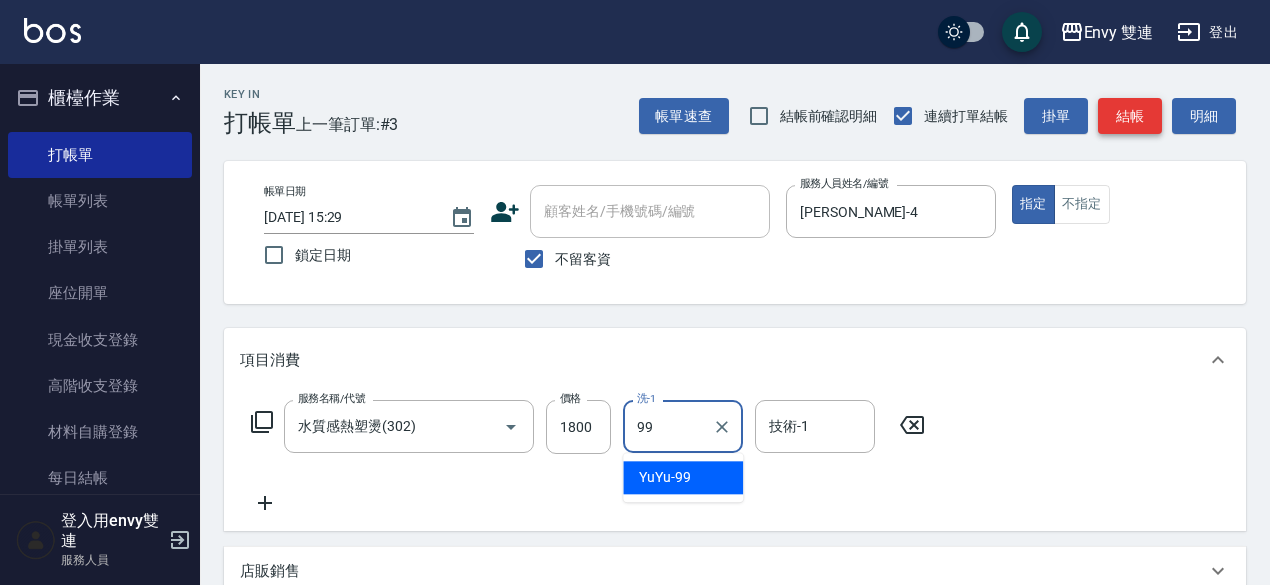 type on "YuYu-99" 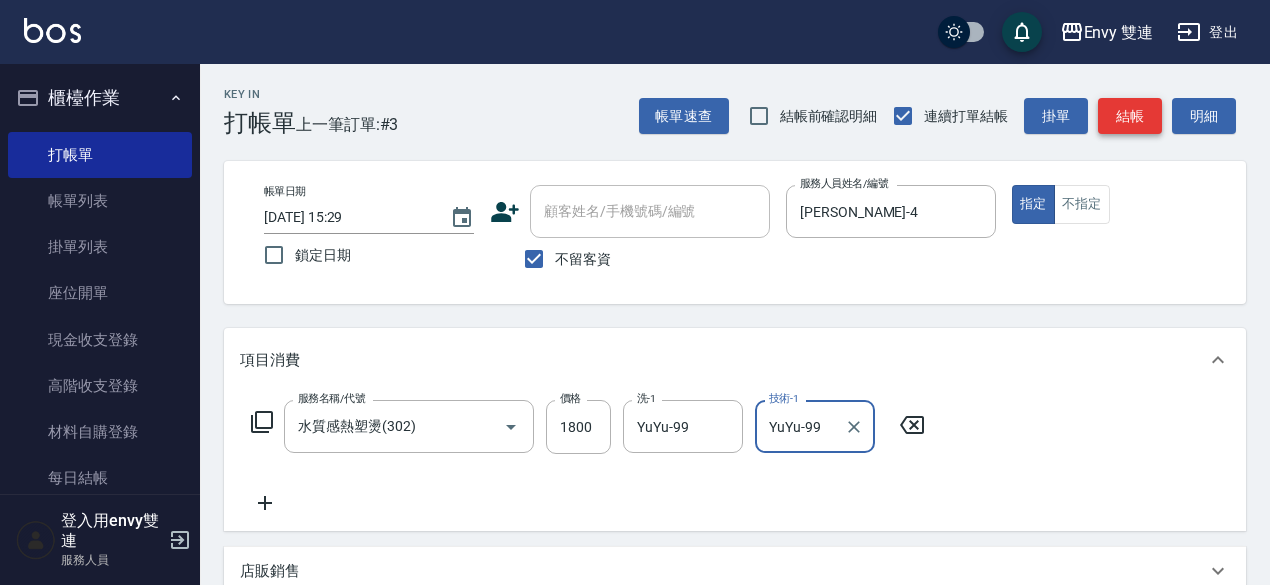 type on "YuYu-99" 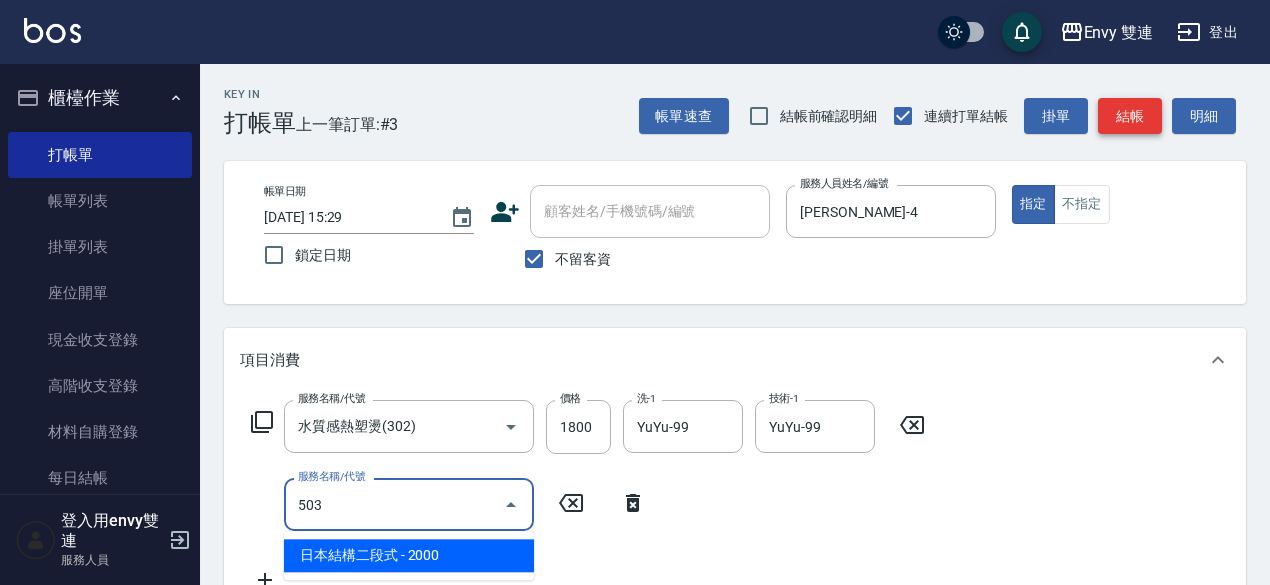 type on "日本結構二段式(503)" 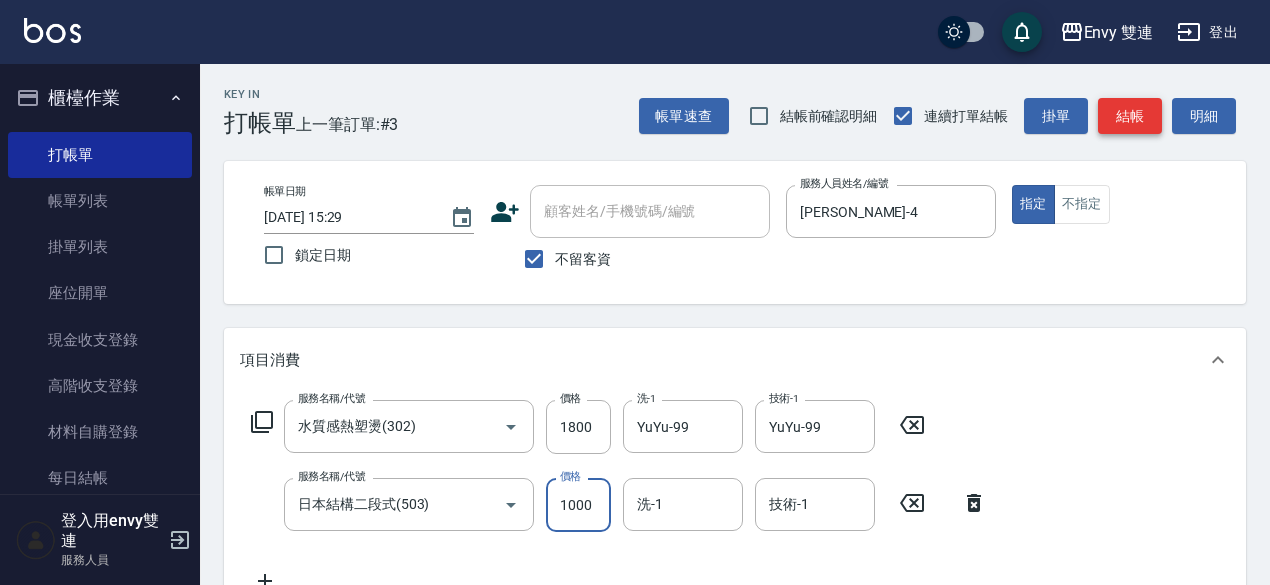 type on "1000" 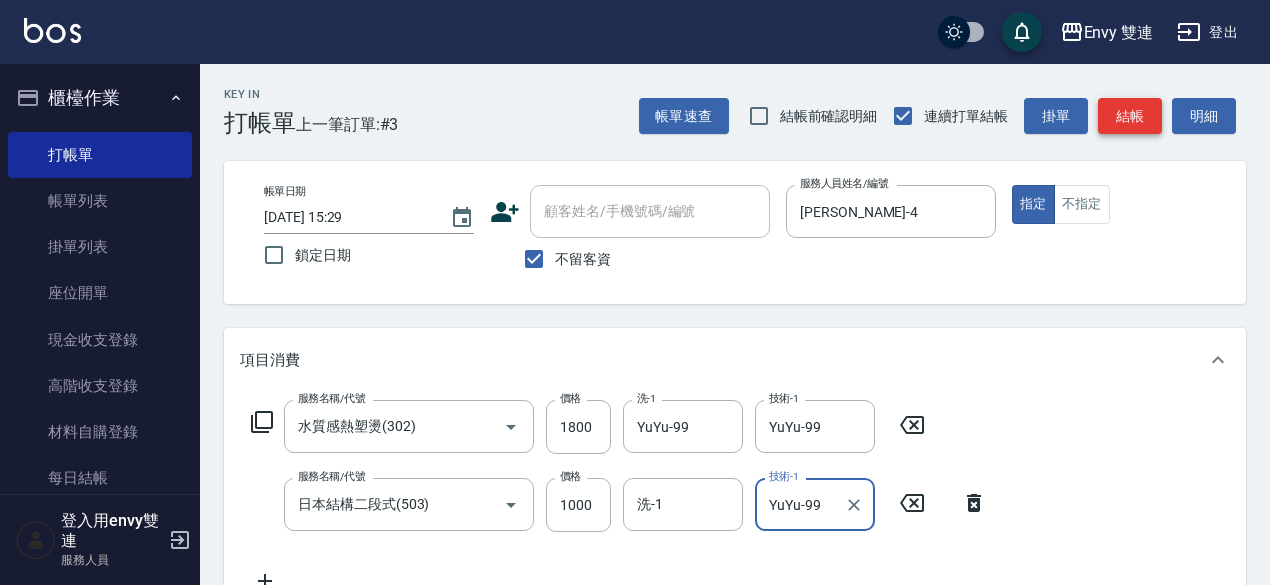 type on "YuYu-99" 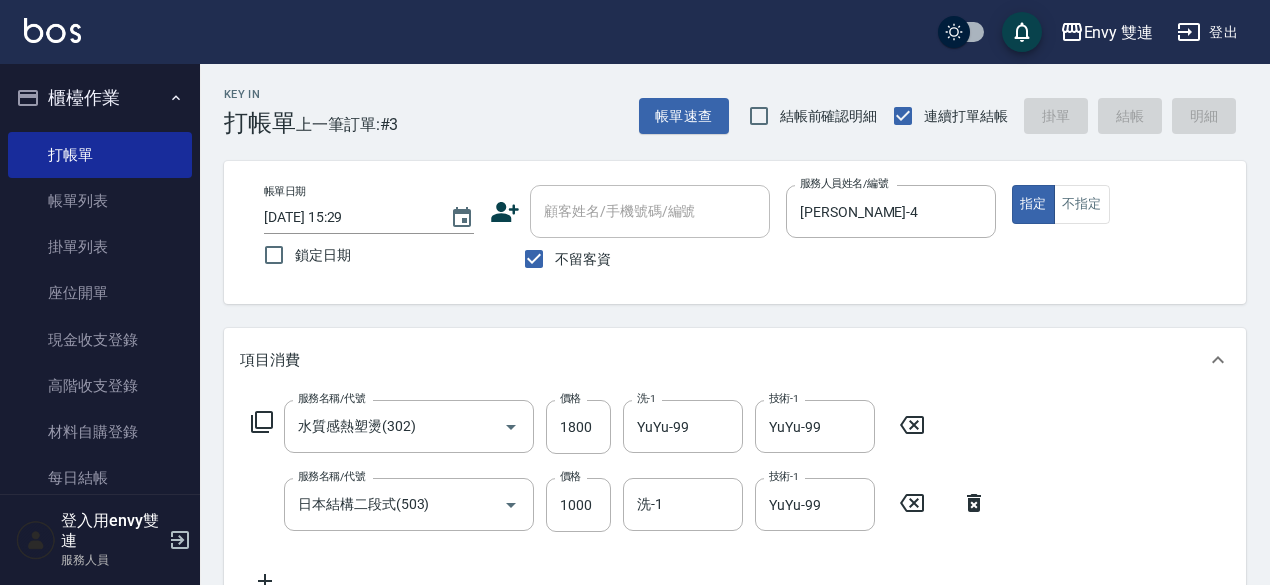 type on "[DATE] 15:30" 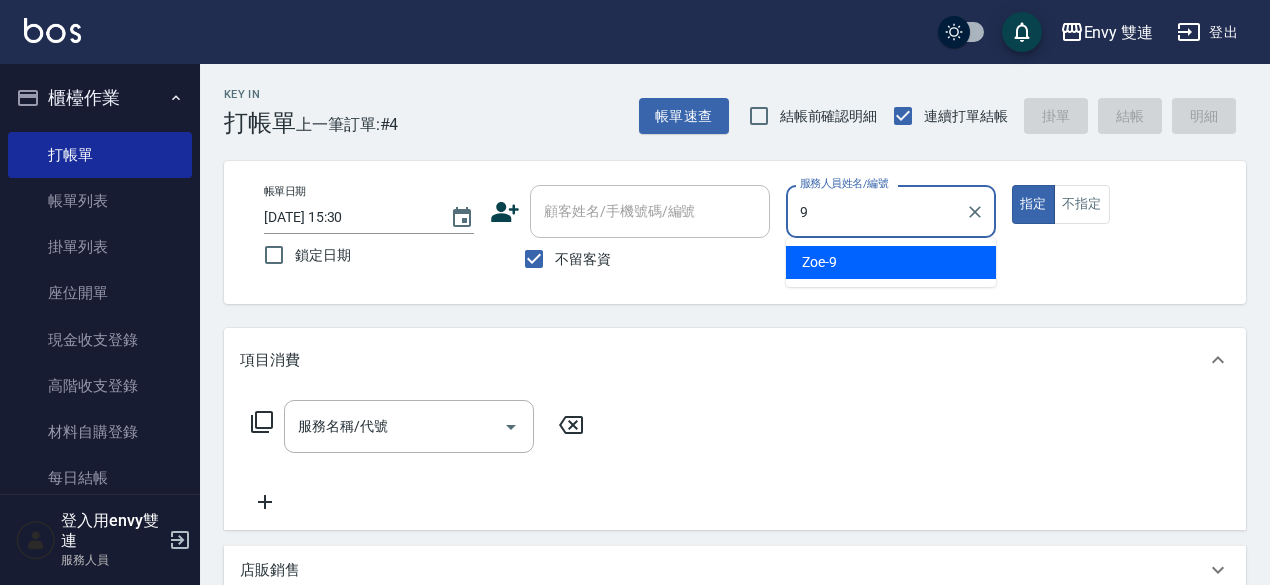 type on "Zoe-9" 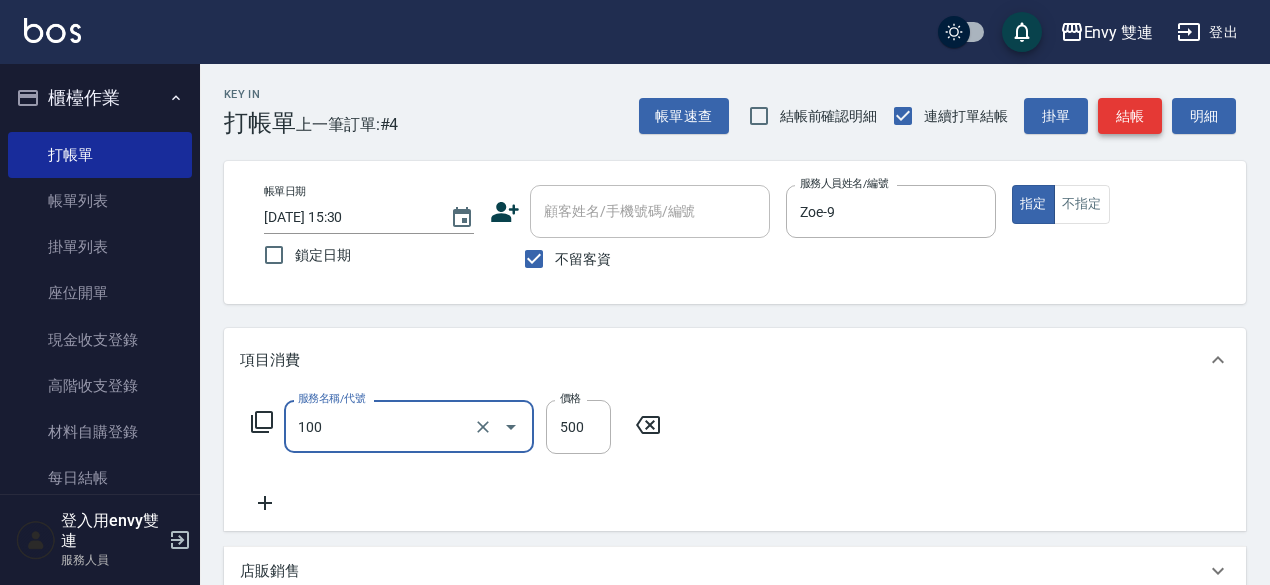 type on "洗＋剪(100)" 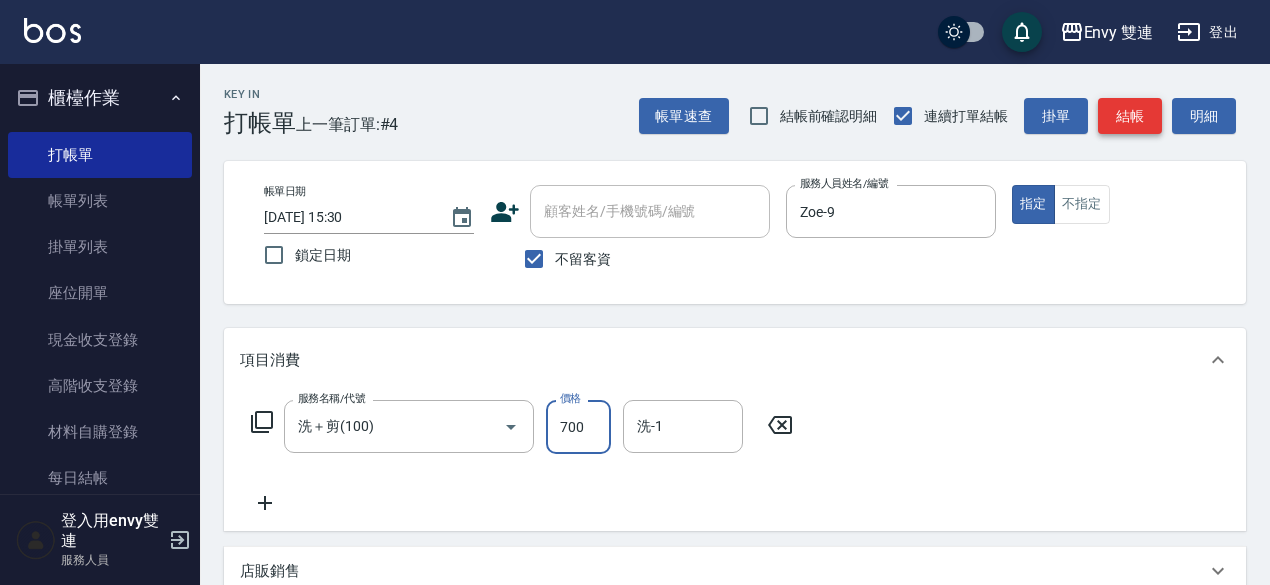 type on "700" 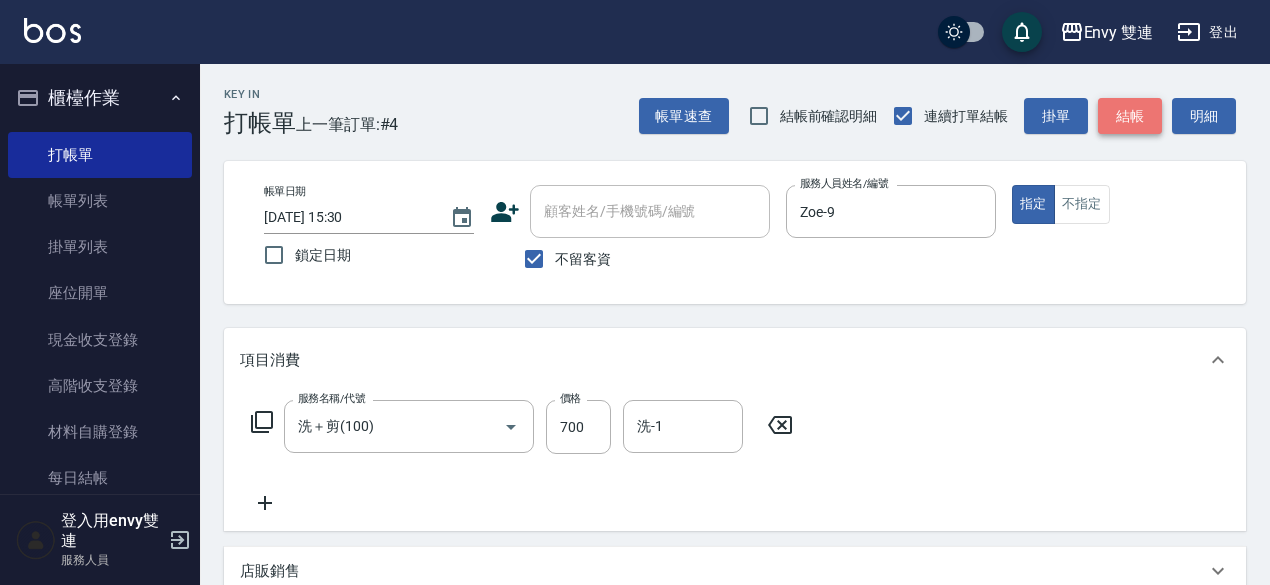 click on "結帳" at bounding box center [1130, 116] 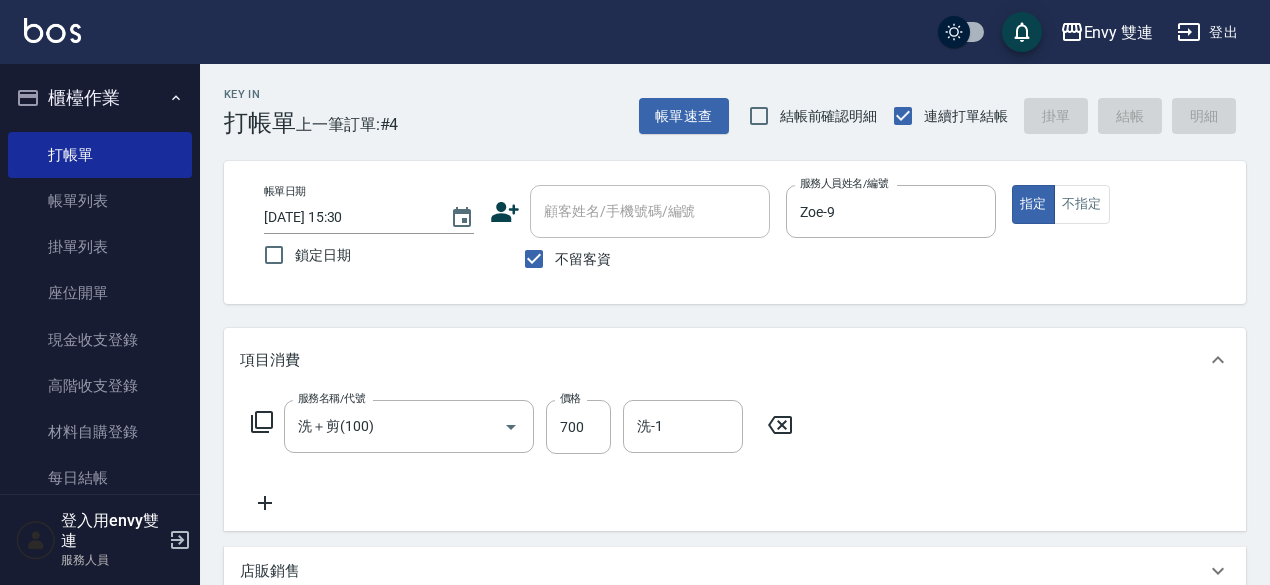type 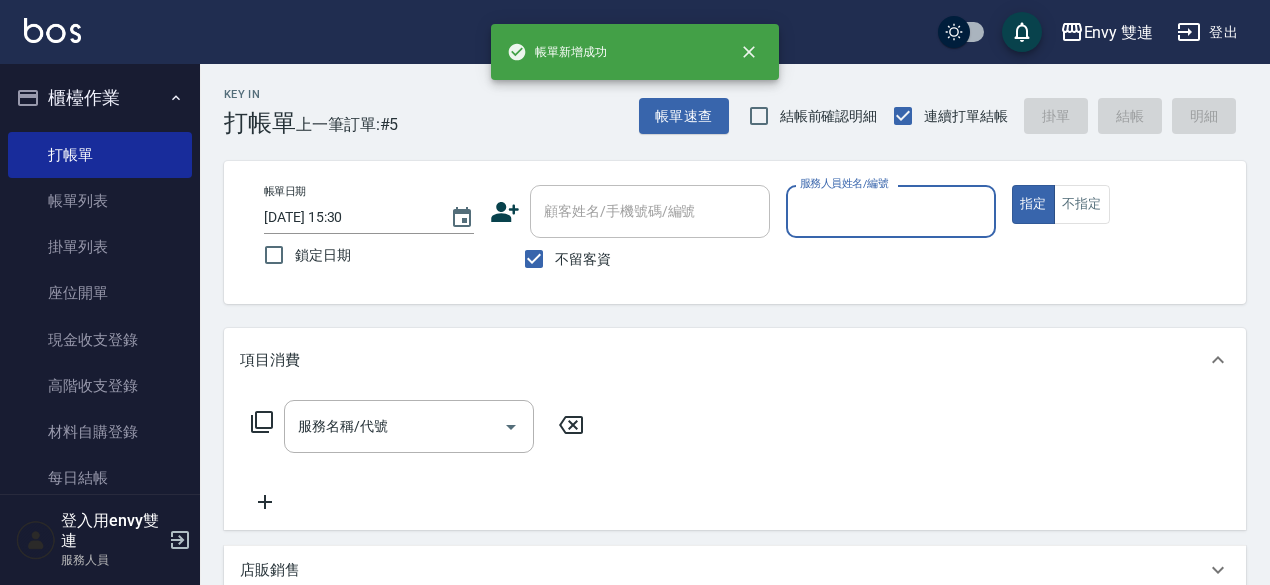 click on "指定" at bounding box center [1033, 204] 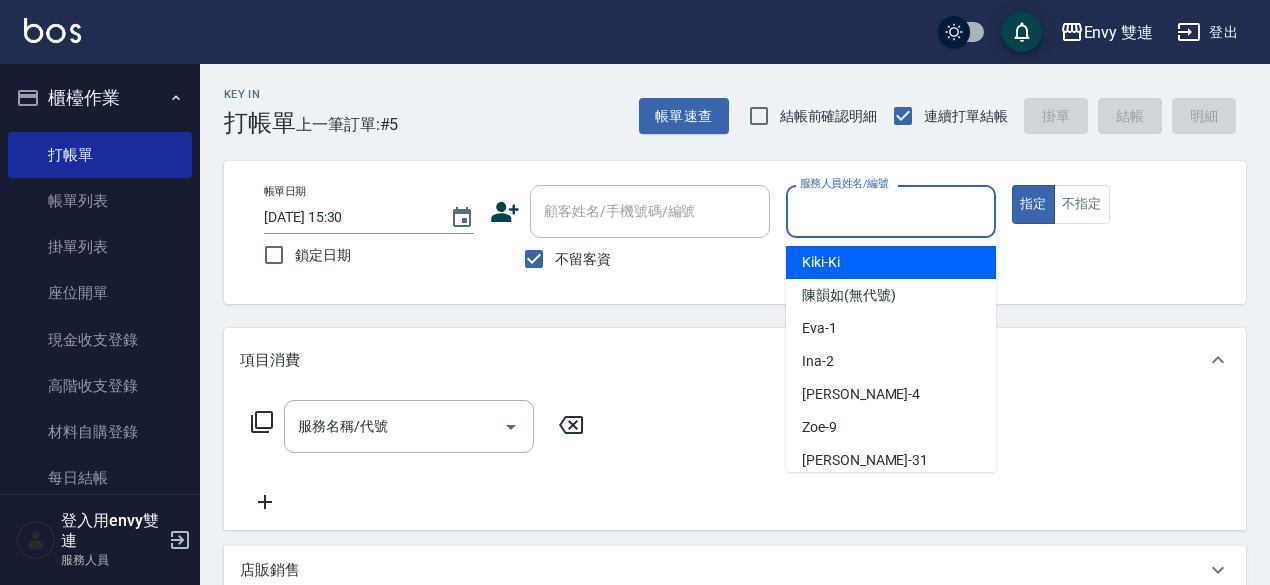 click on "服務人員姓名/編號" at bounding box center [891, 211] 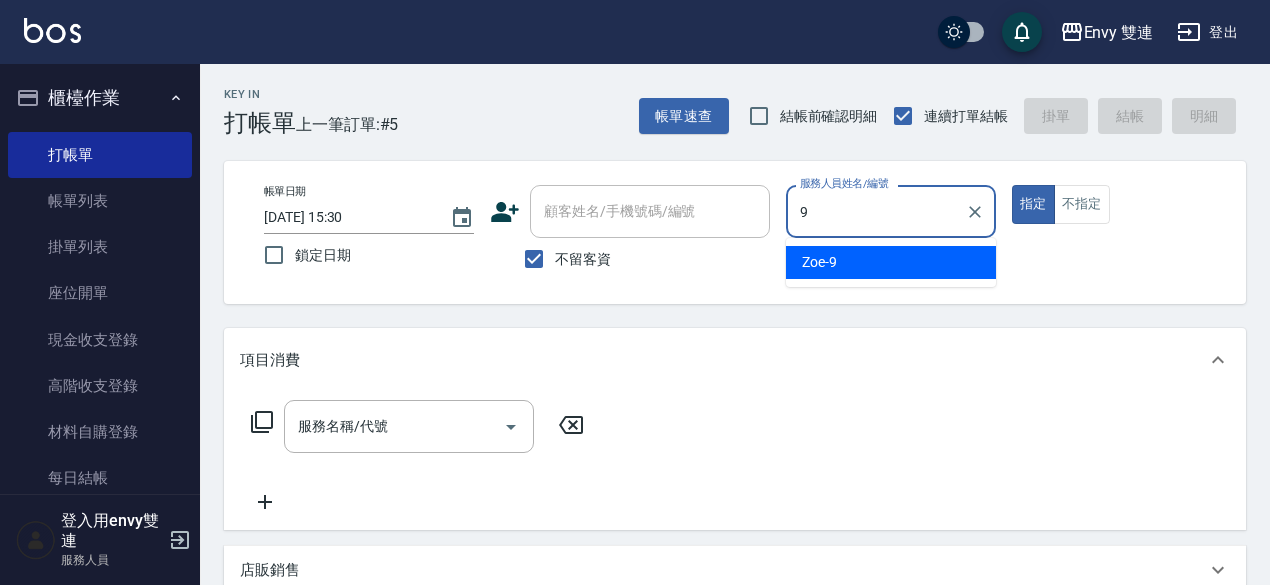 type on "Zoe-9" 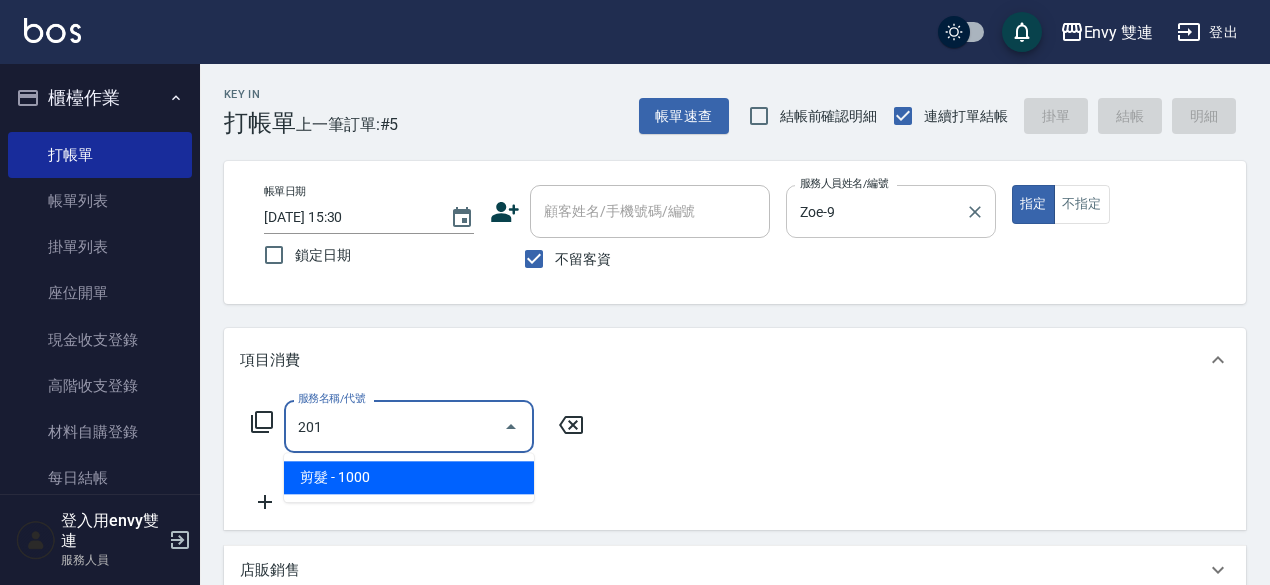type on "剪髮(201)" 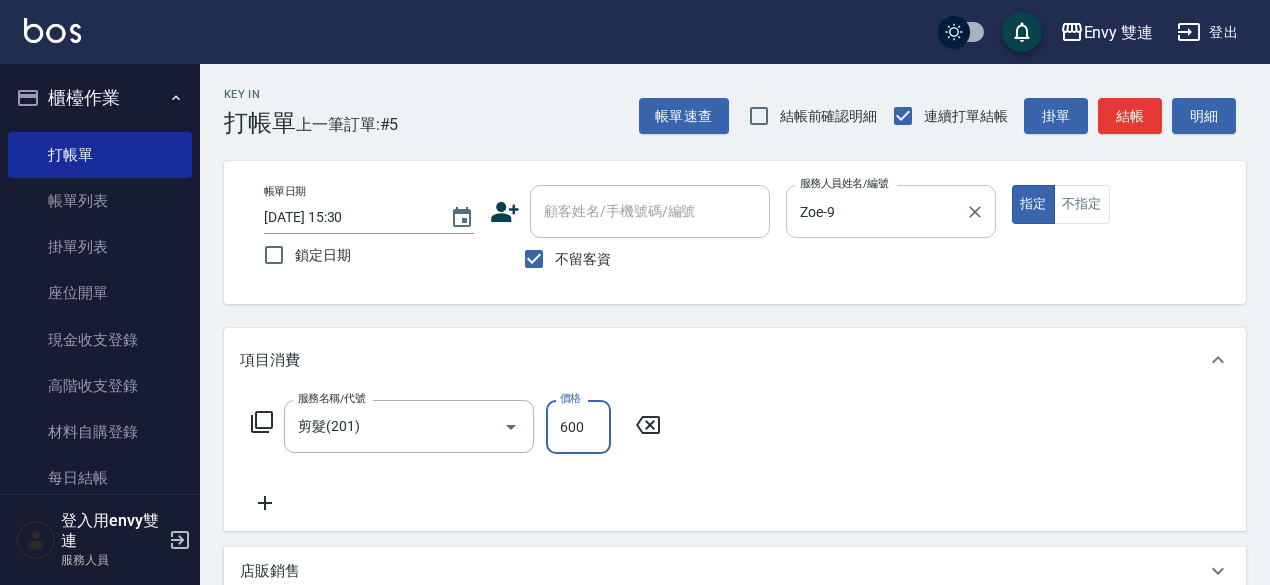 type on "600" 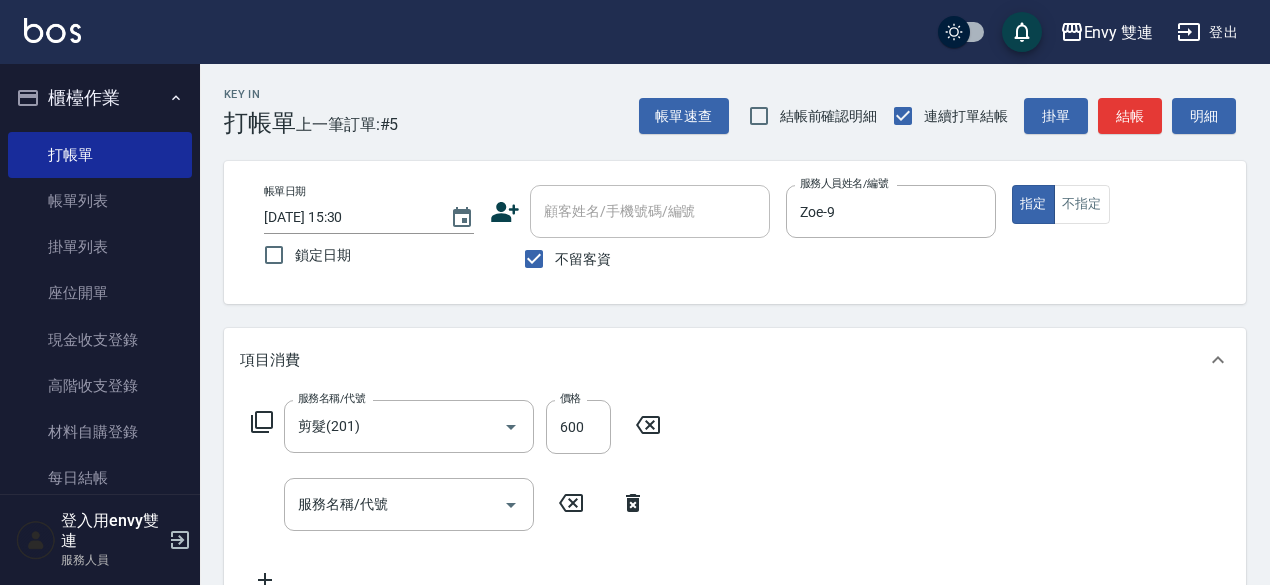 click 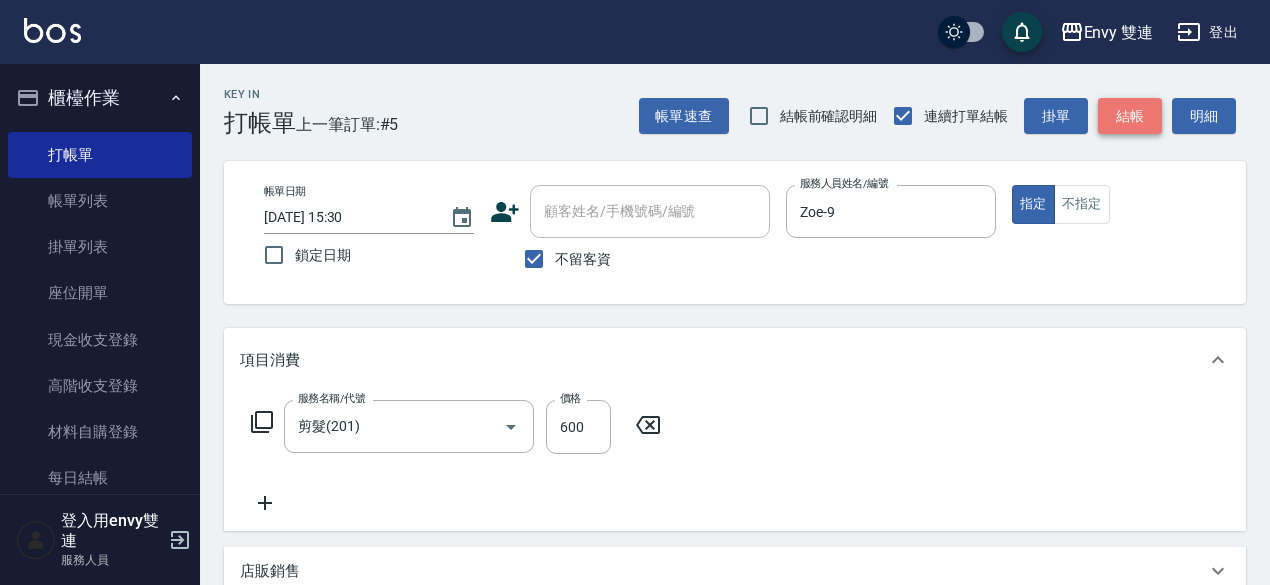 click on "結帳" at bounding box center [1130, 116] 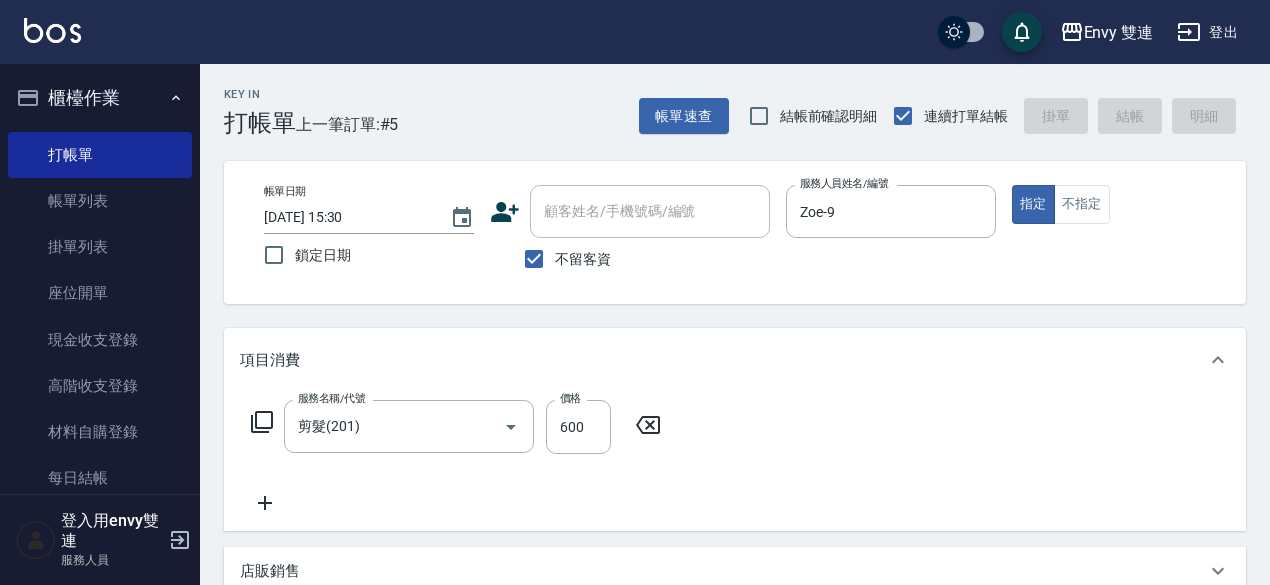 type on "[DATE] 15:31" 